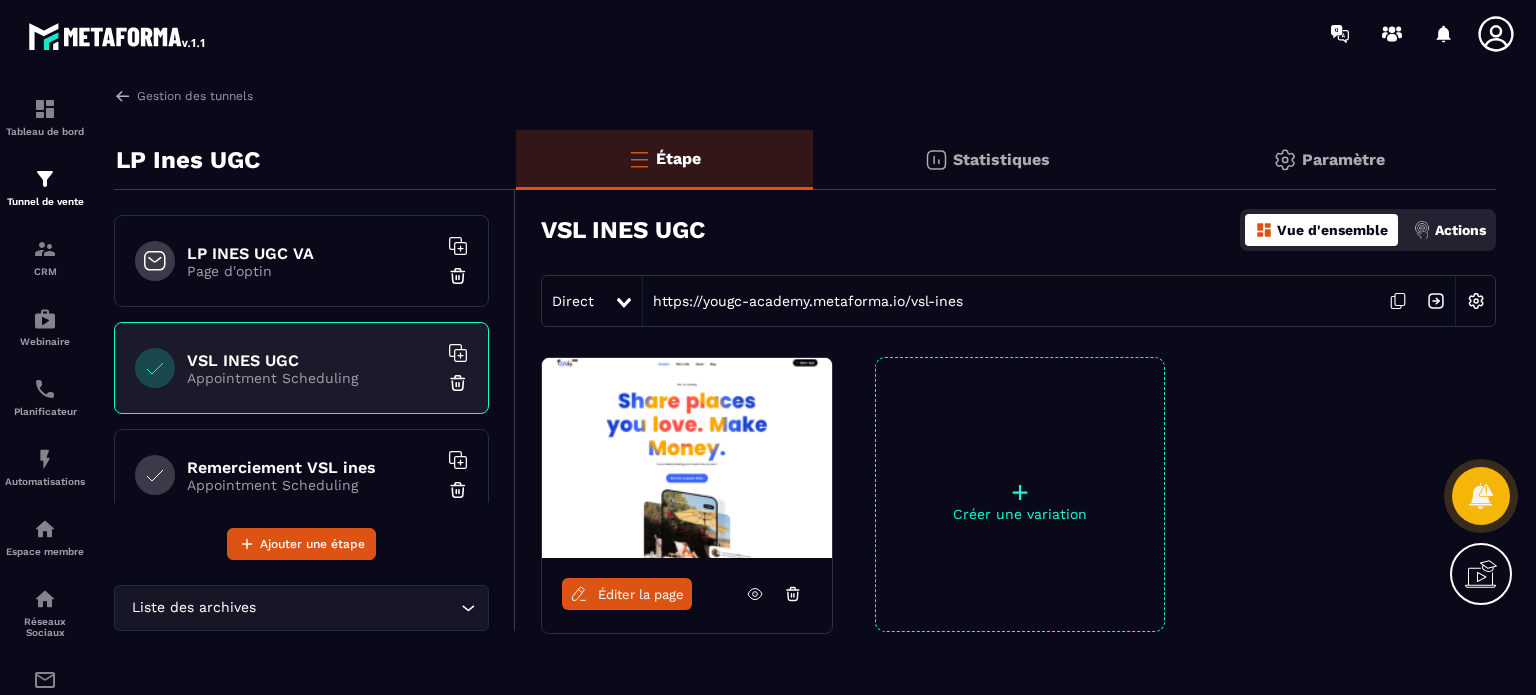 scroll, scrollTop: 0, scrollLeft: 0, axis: both 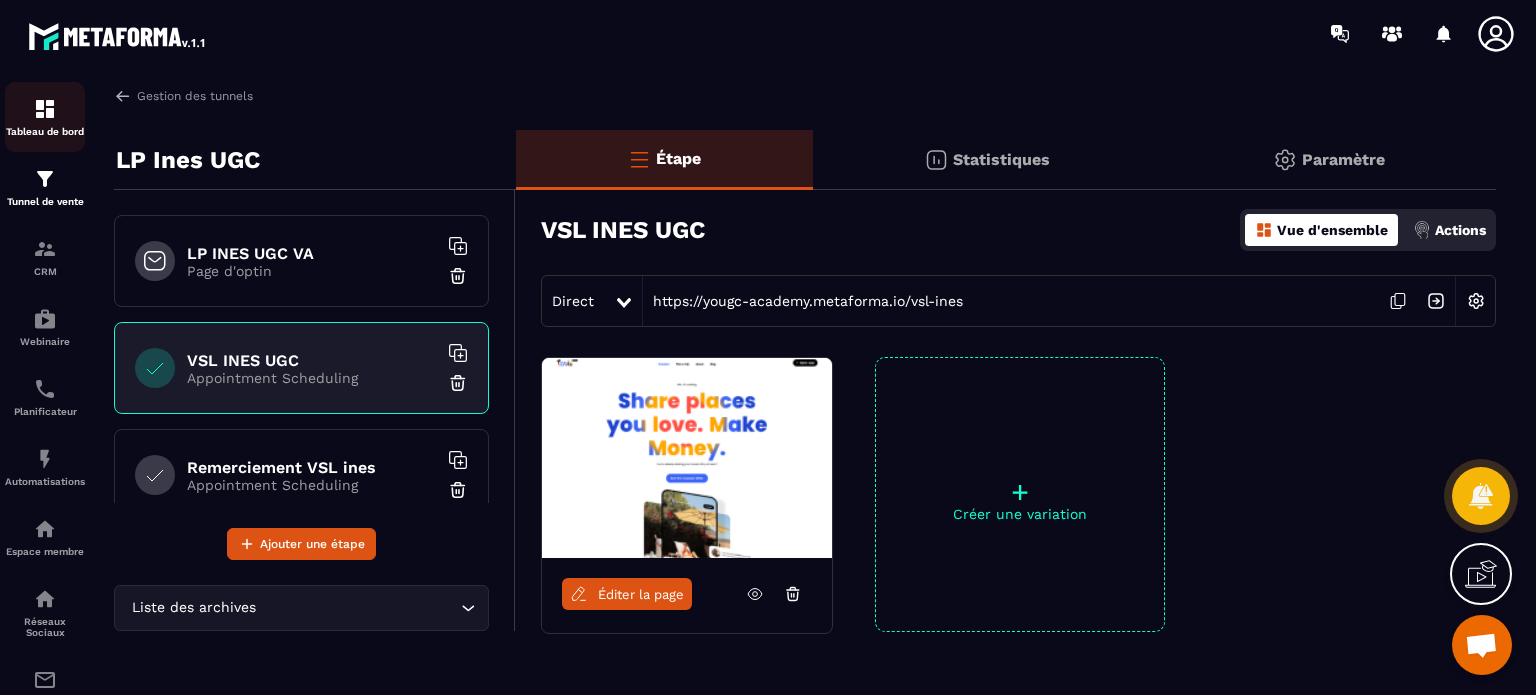 click on "Tableau de bord" at bounding box center [45, 117] 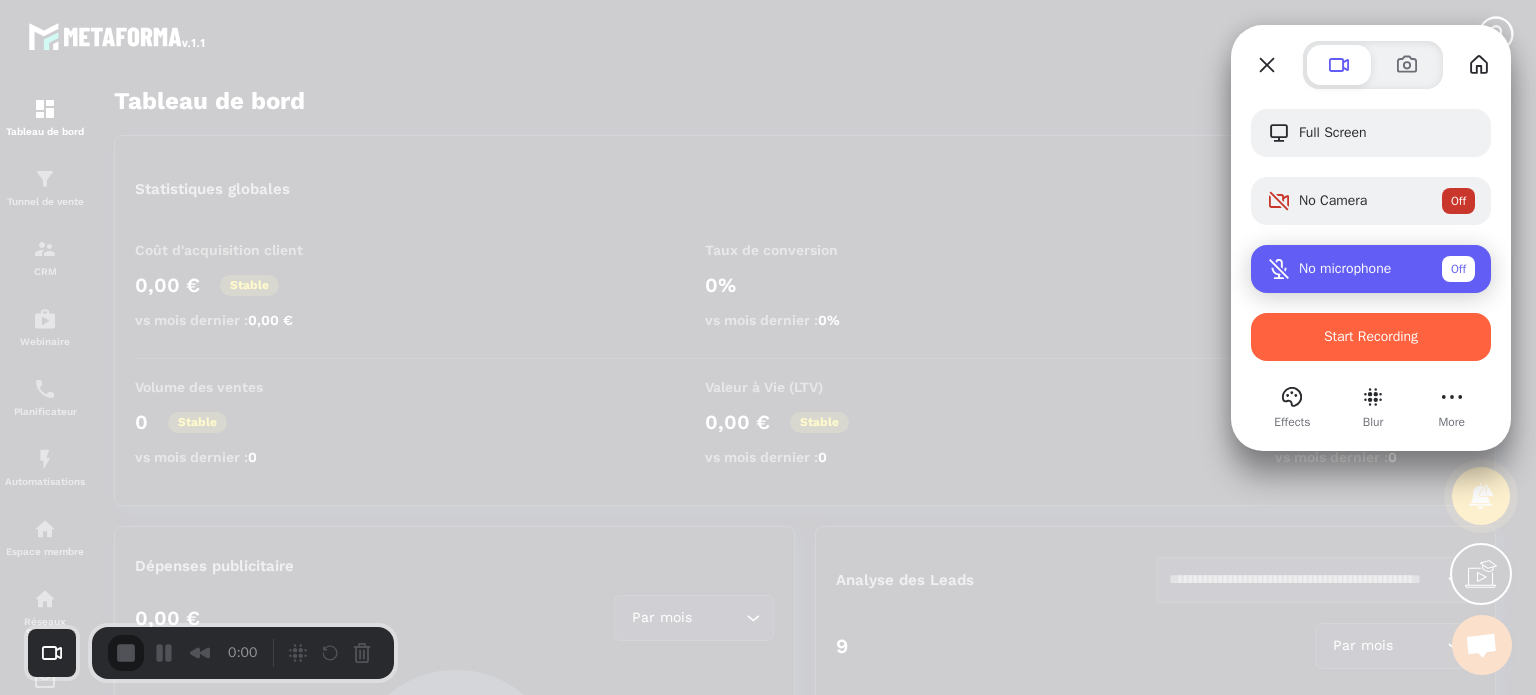 click on "No microphone" at bounding box center [1345, 269] 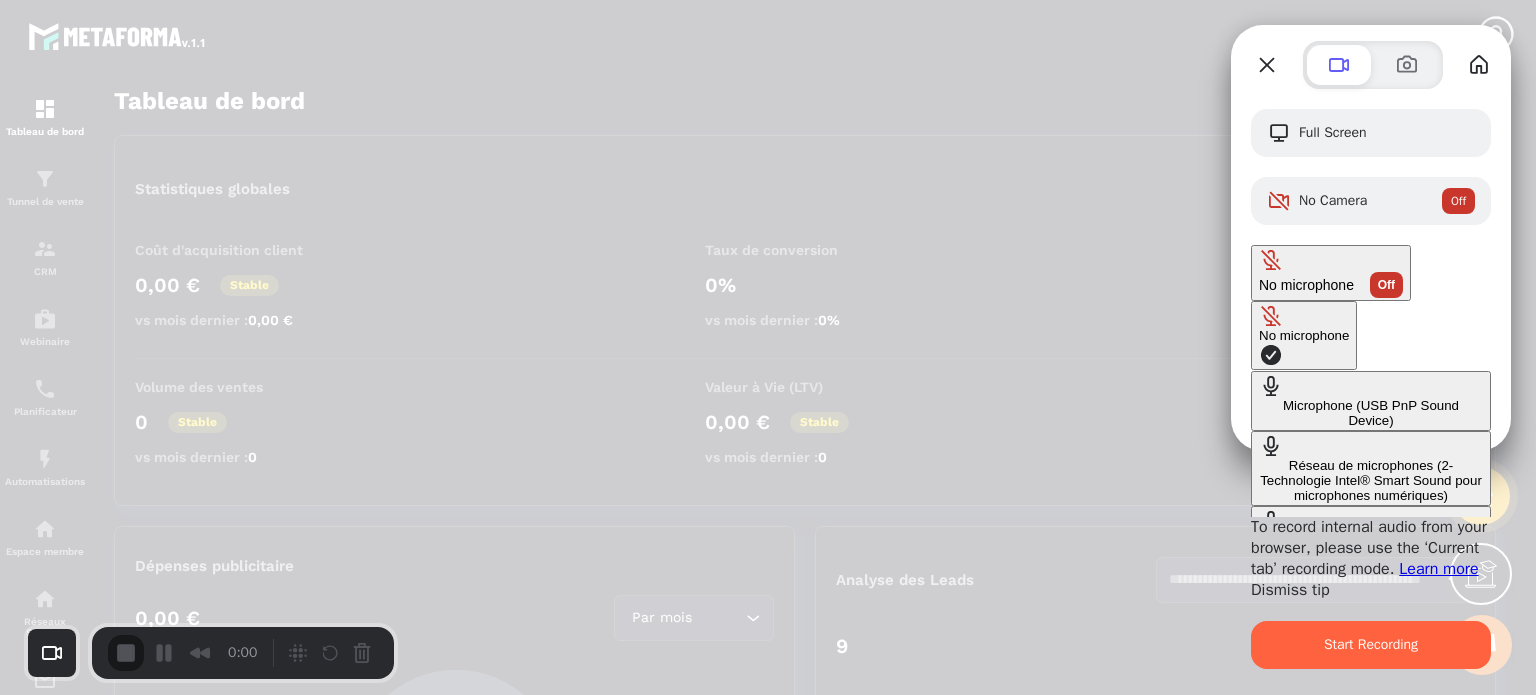 click on "Microphone (USB PnP Sound Device)" at bounding box center [1371, 413] 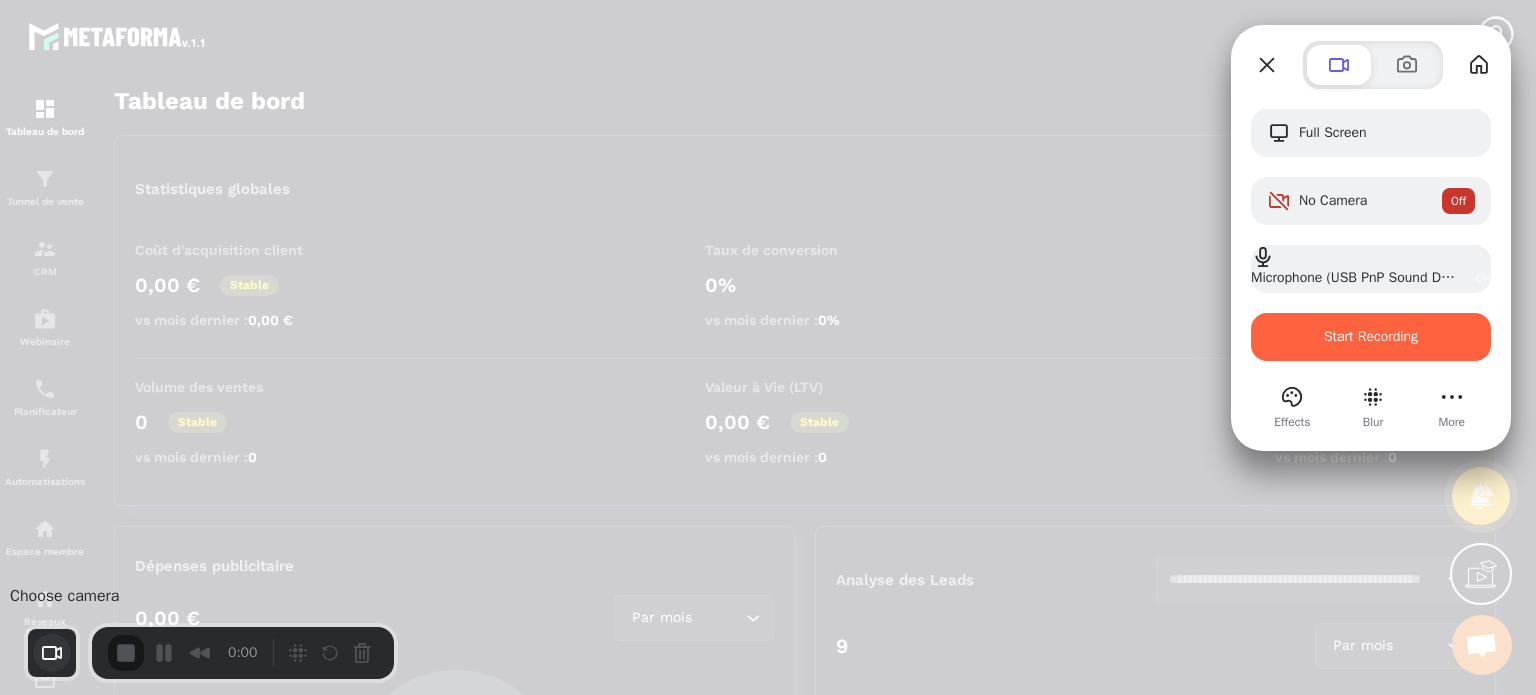 click at bounding box center (52, 653) 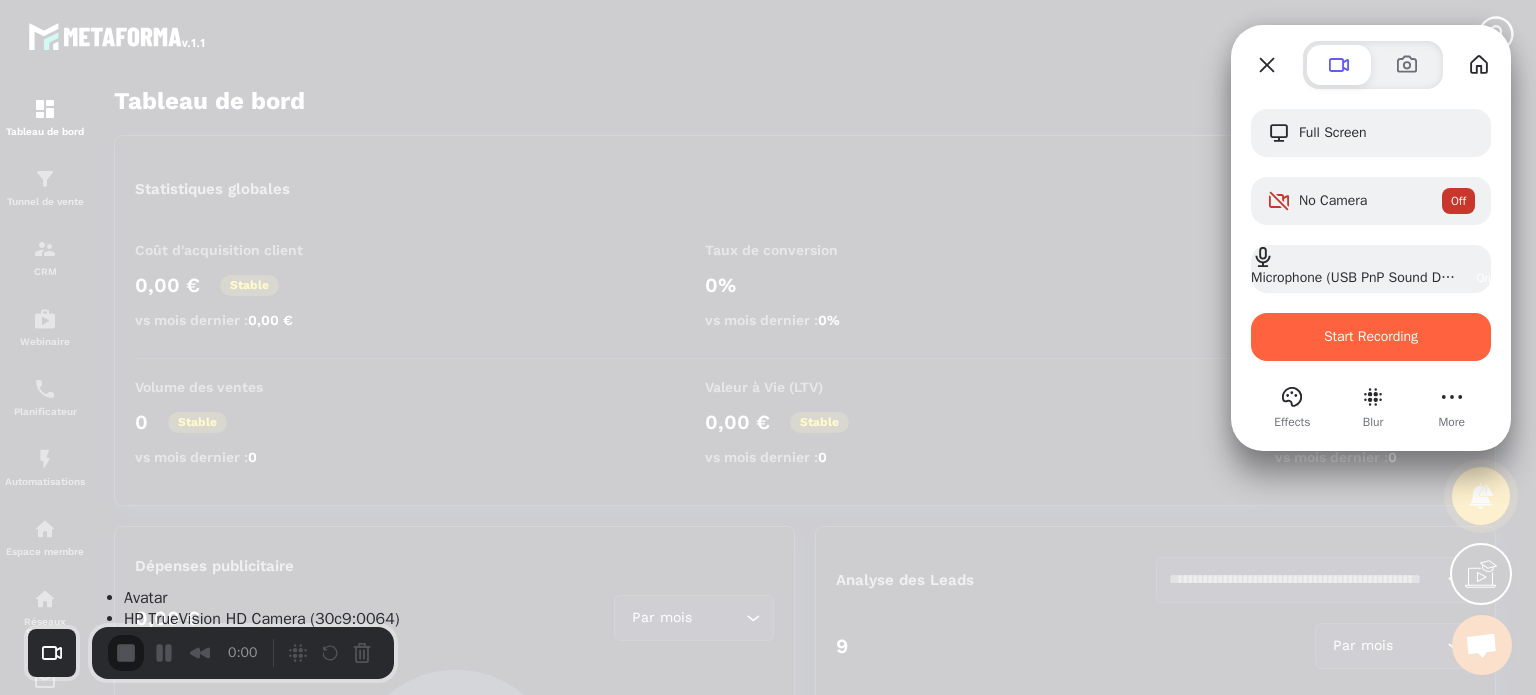 click on "Avatar" at bounding box center (145, 598) 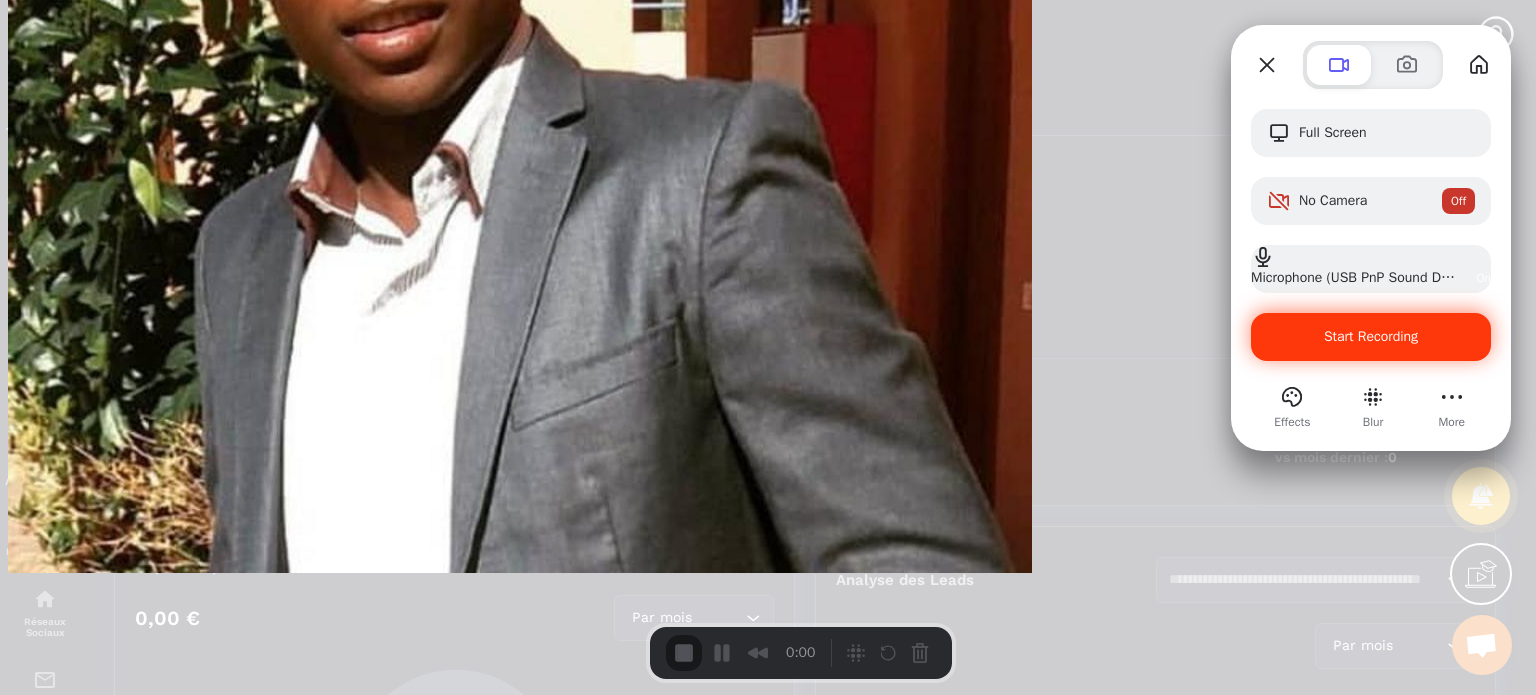 click on "Start Recording" at bounding box center (1371, 337) 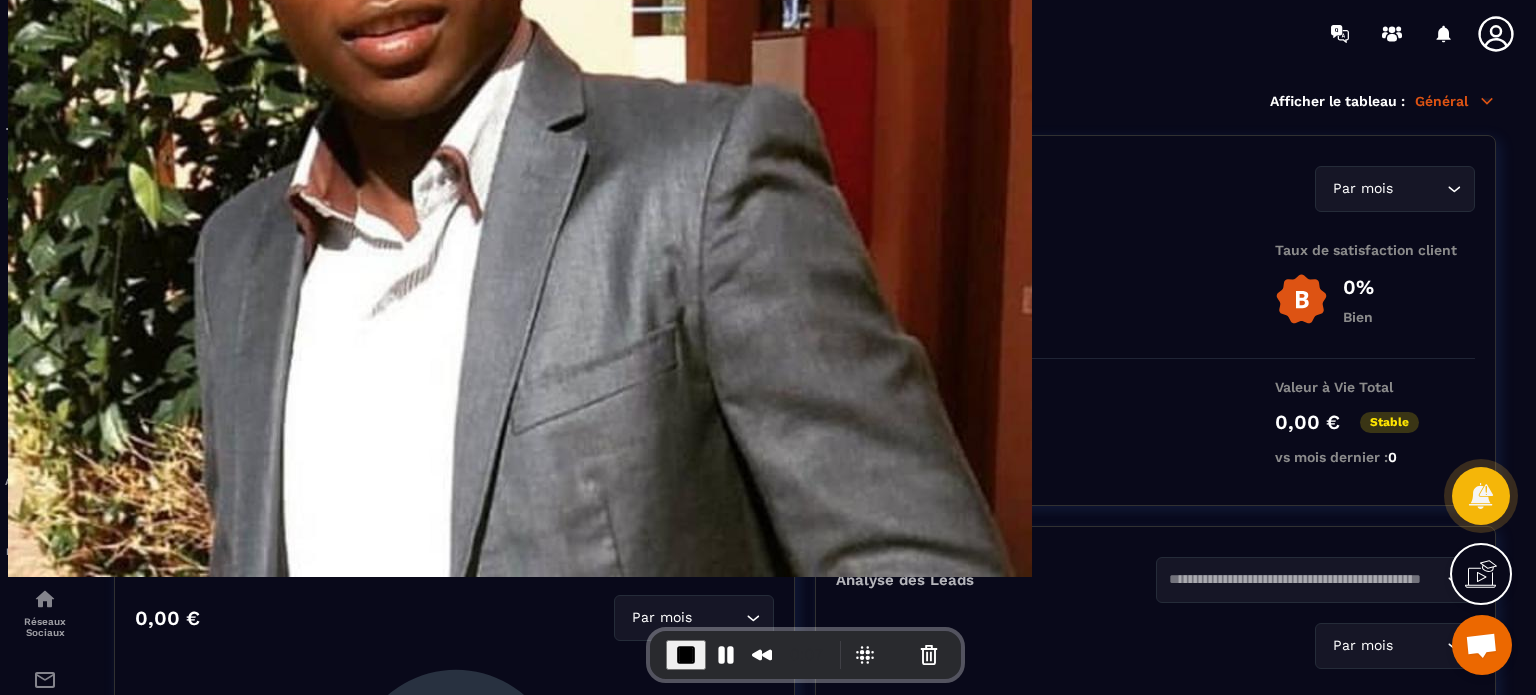 click 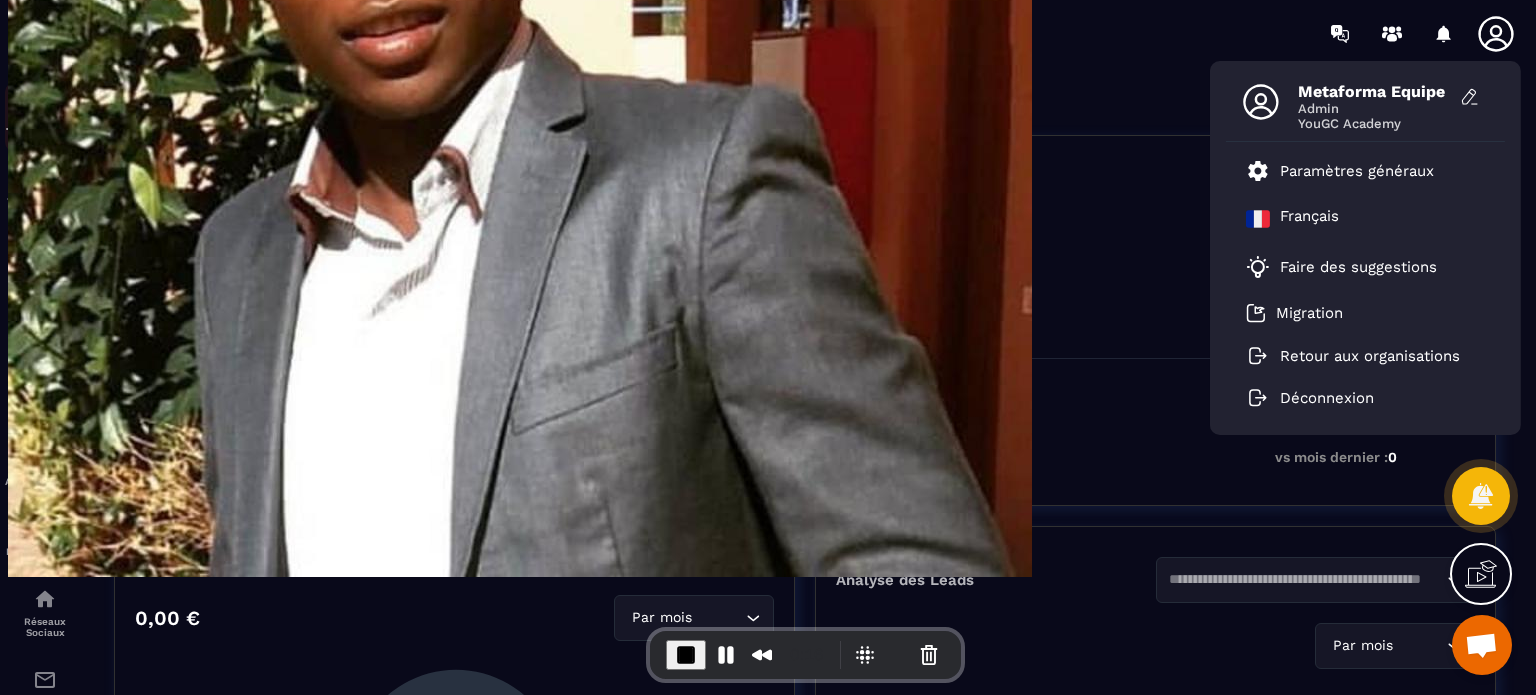 click on "Tableau de bord" at bounding box center (45, 117) 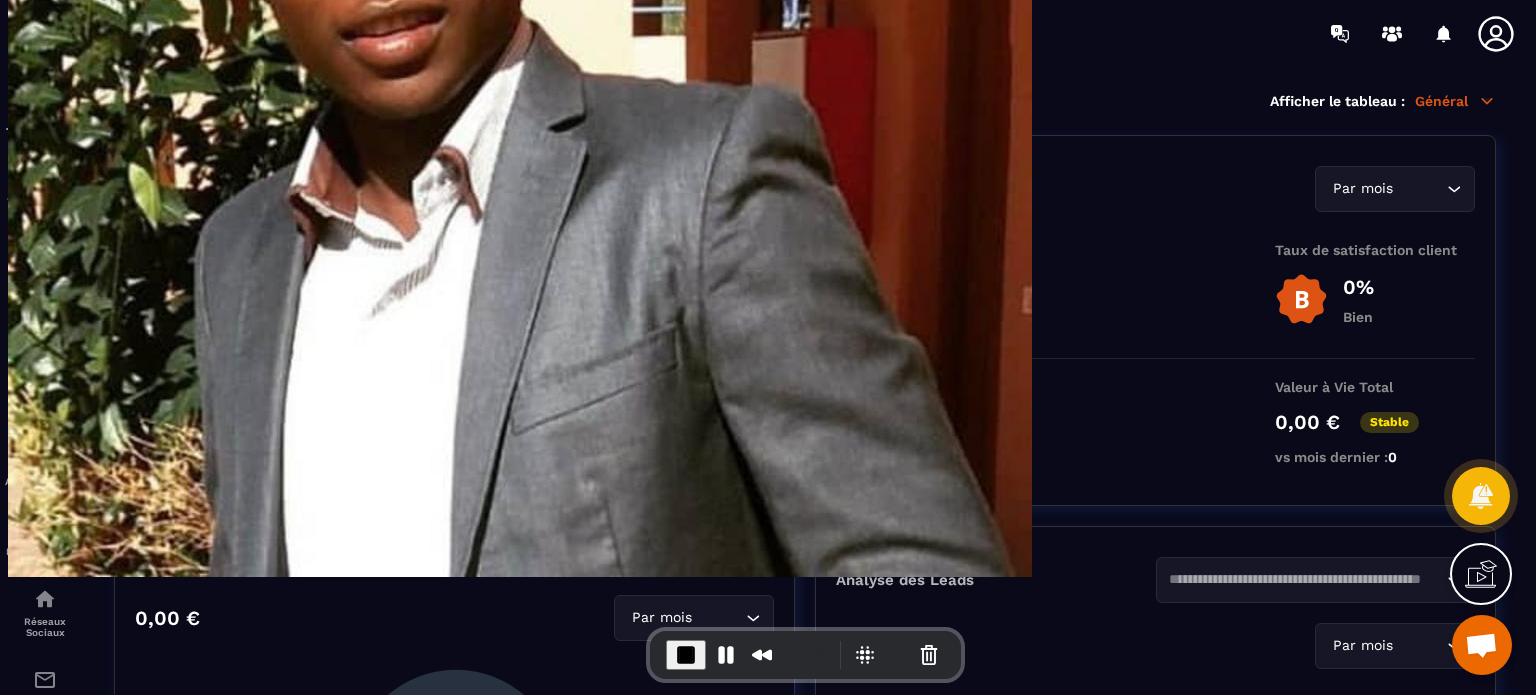 click 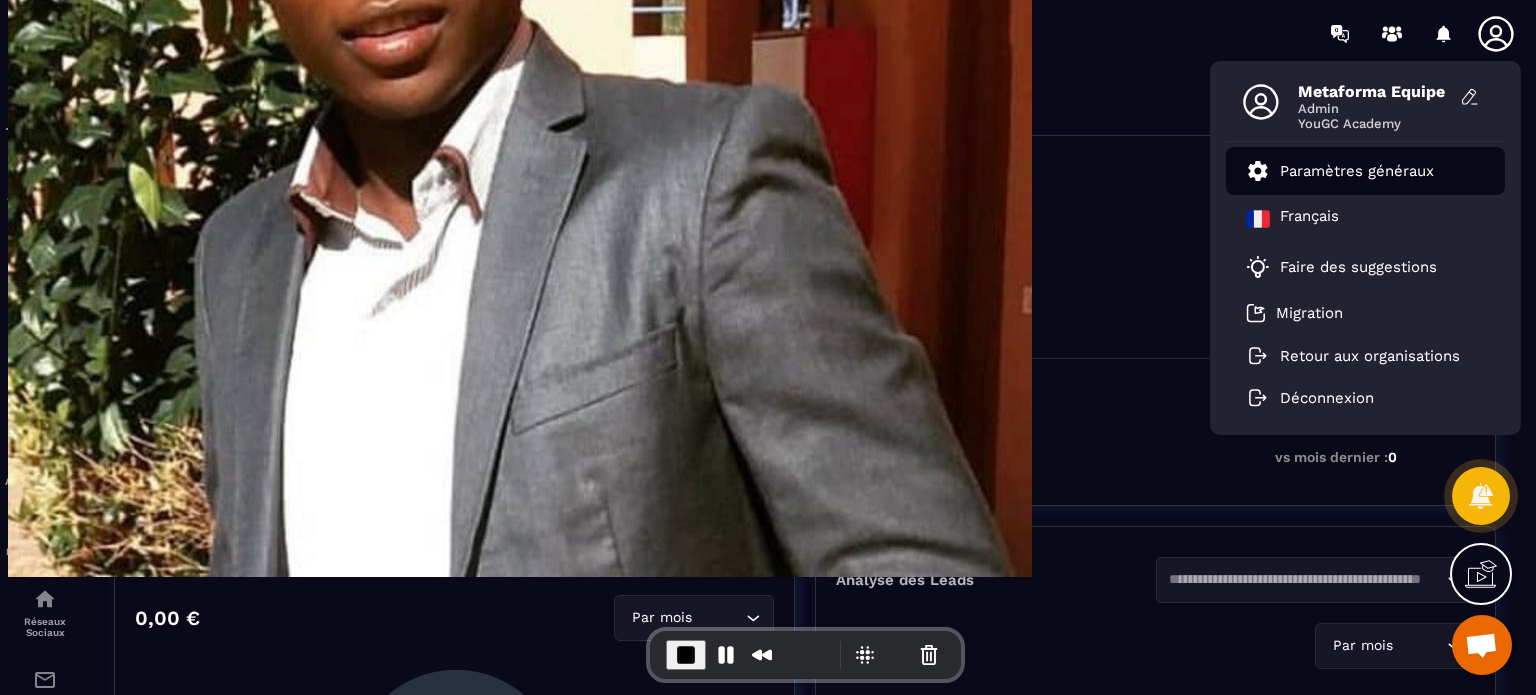 click on "Paramètres généraux" at bounding box center (1357, 171) 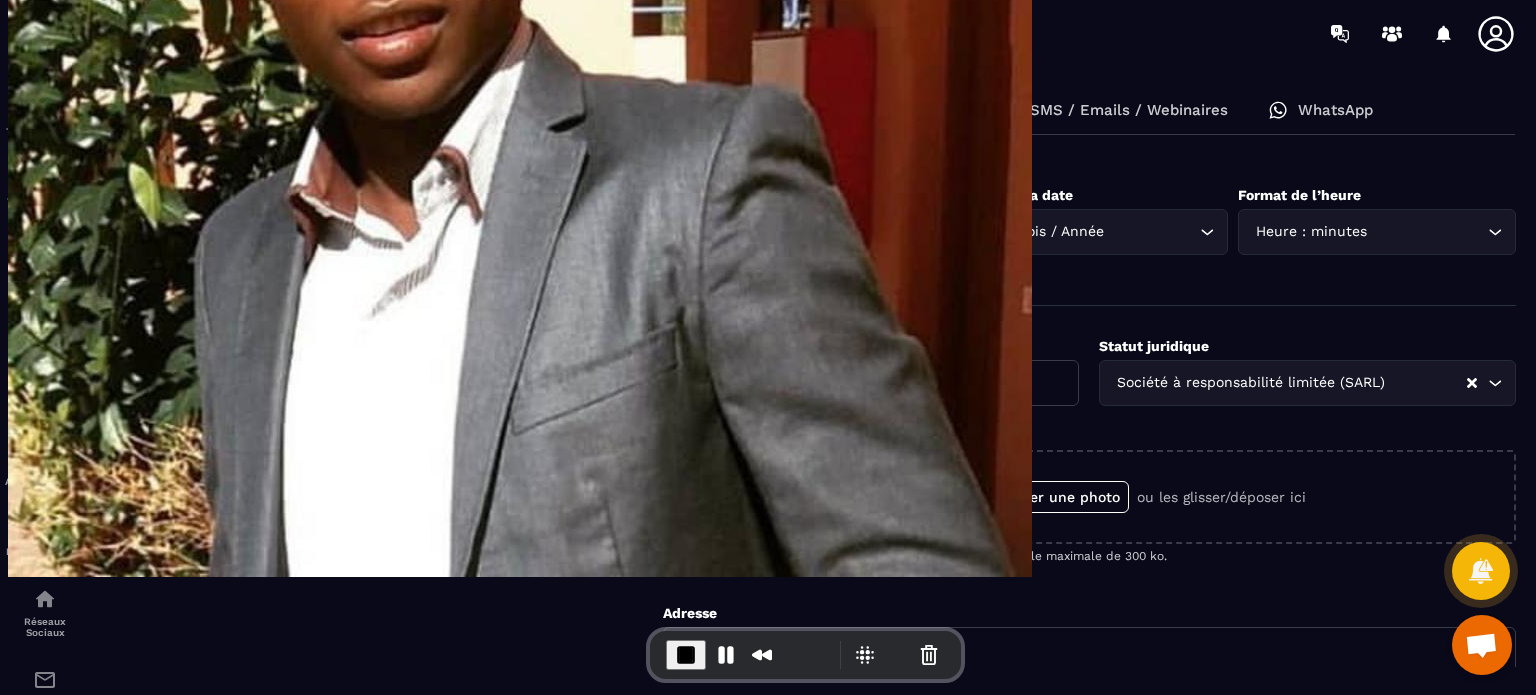 click on "Votre profil Personnalisez vos informations de profil pour une expérience sur mesure. C'est simple et rapide !" at bounding box center (378, 230) 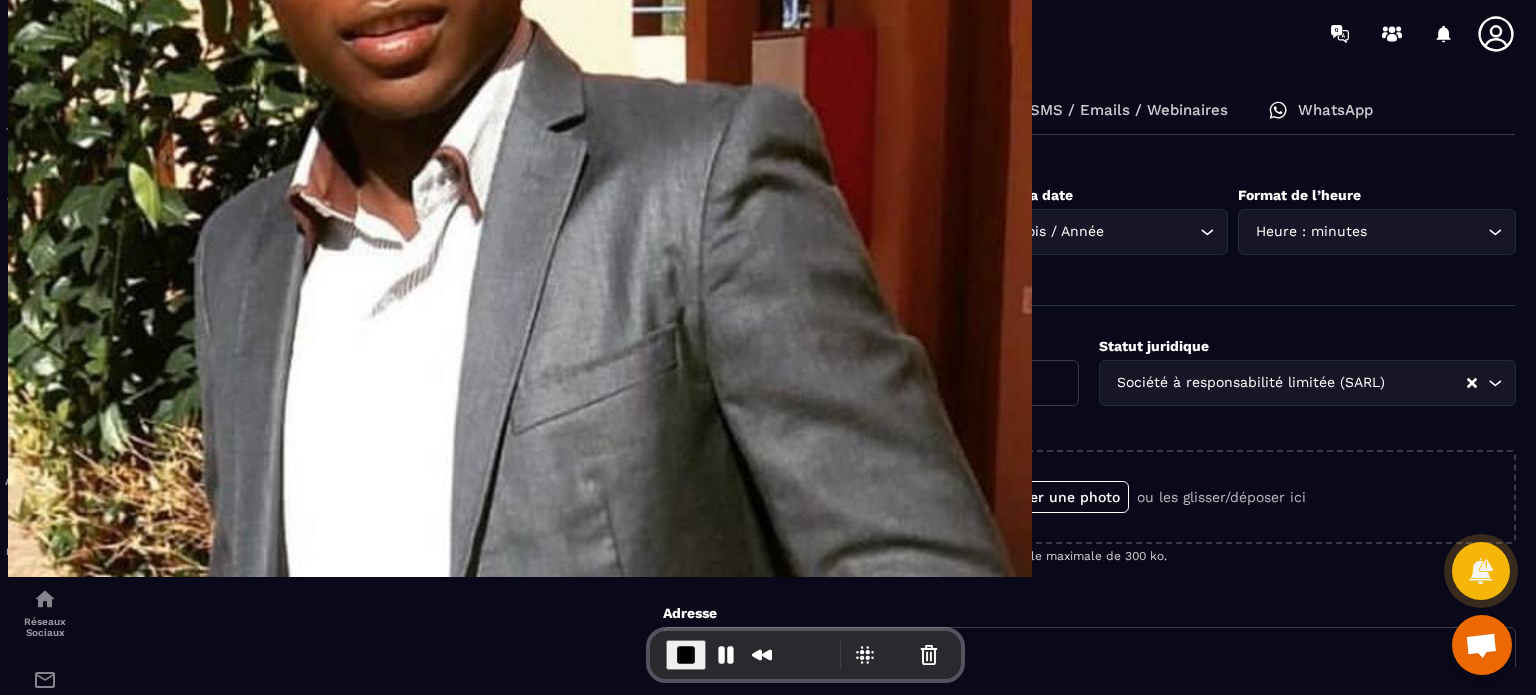 click on "Abonnement" 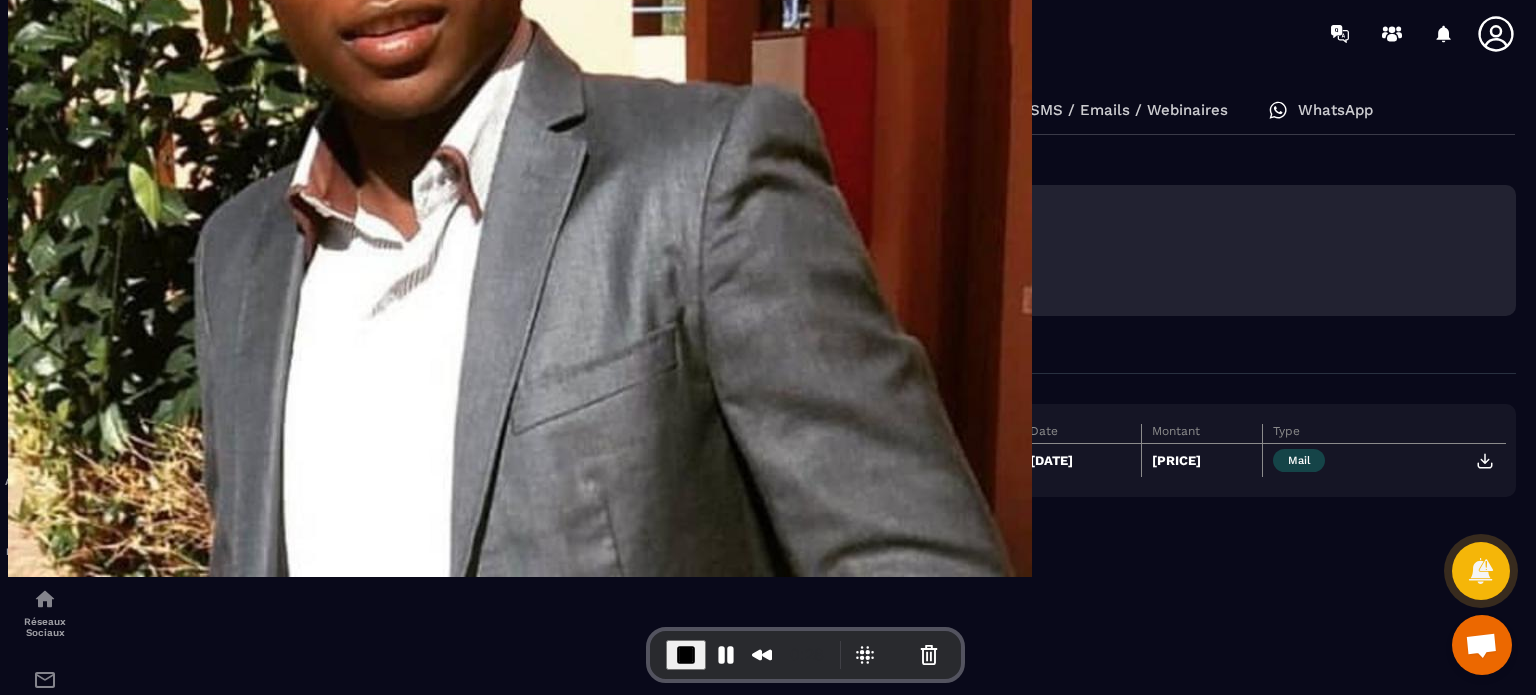 click on "Mode de paiement" 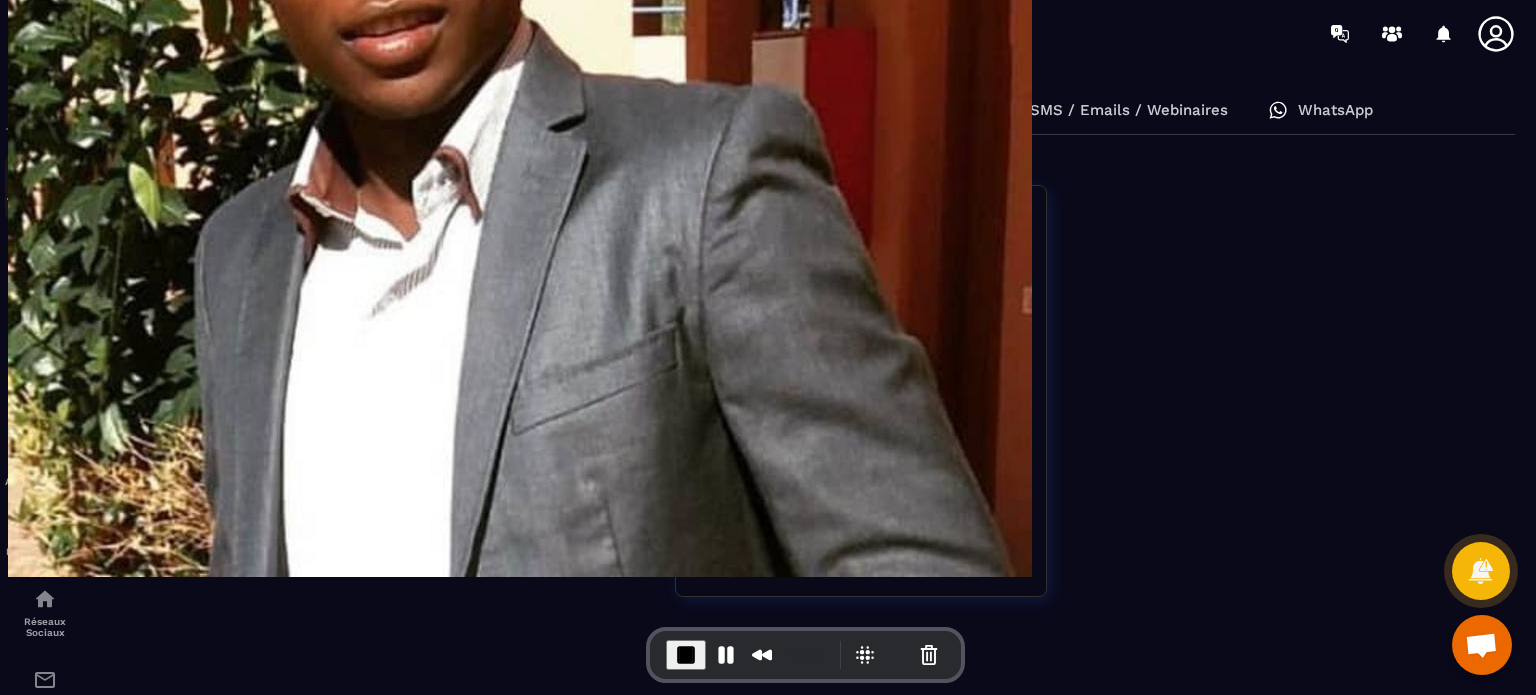 click on "Tunnel de vente" at bounding box center (45, 201) 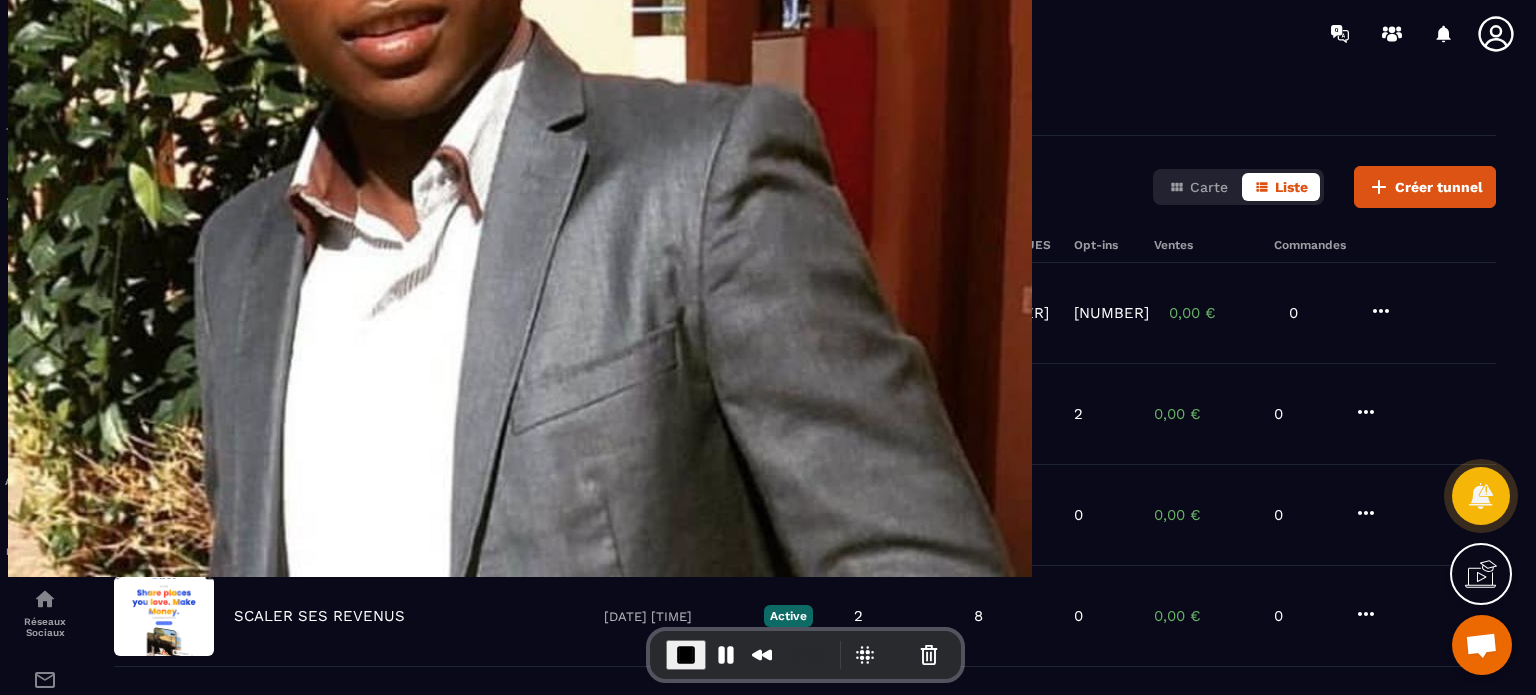 click on "Produits" at bounding box center (321, 111) 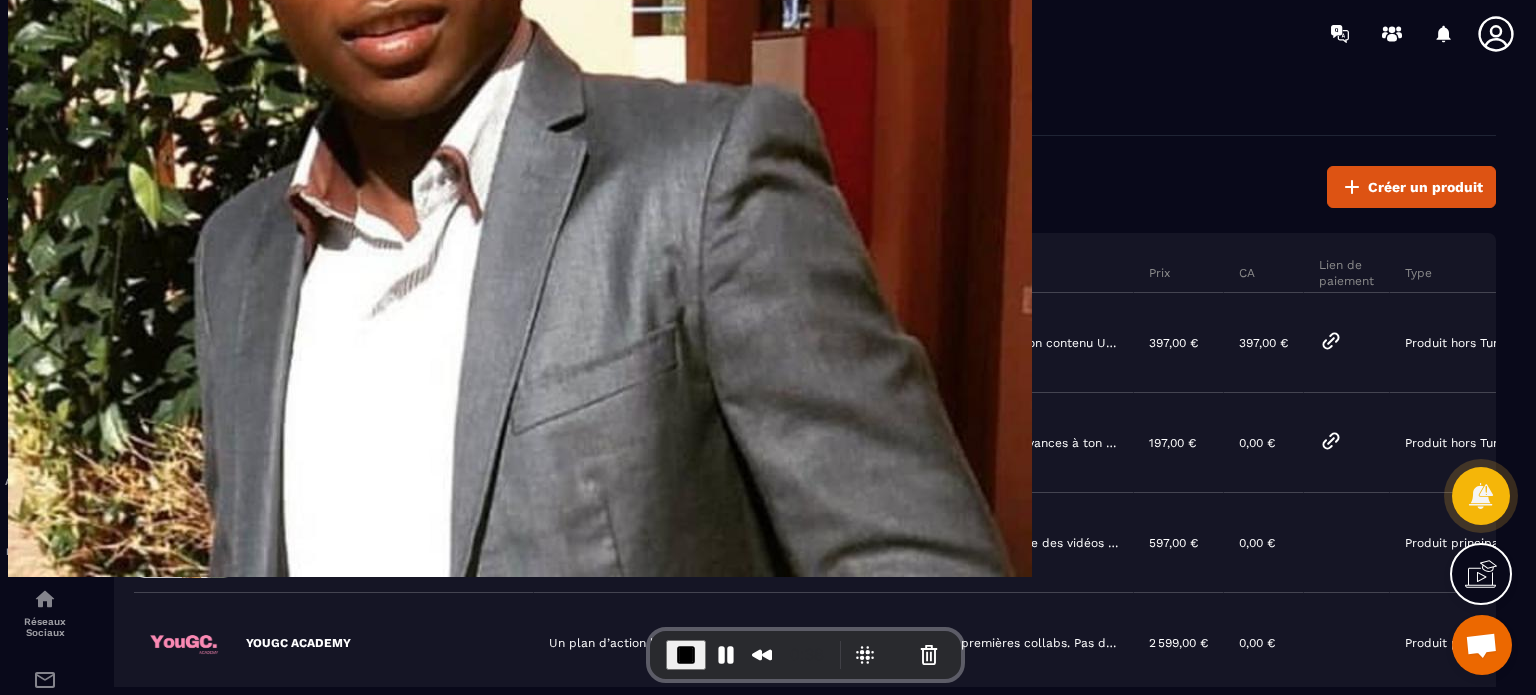 click on "Tunnels" at bounding box center (192, 111) 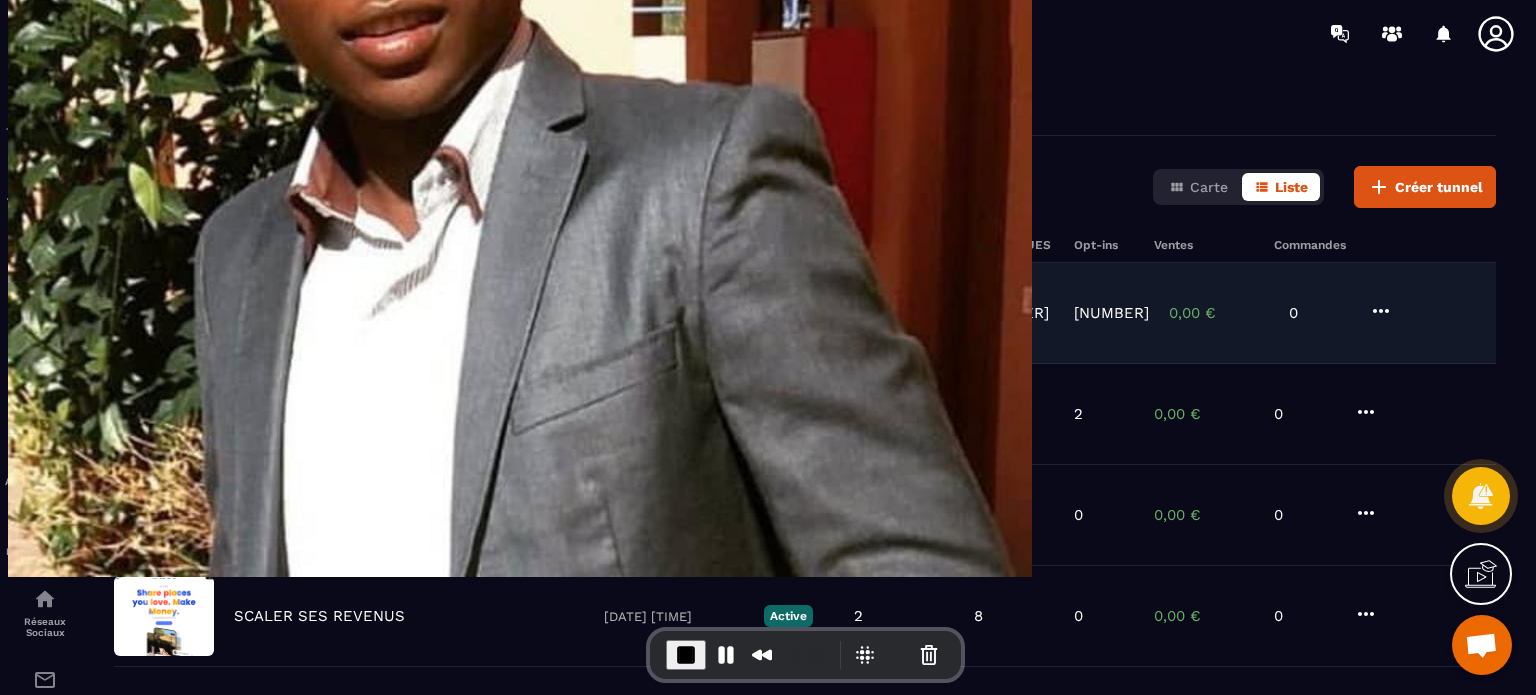 click on "LP Ines UGC" at bounding box center [279, 313] 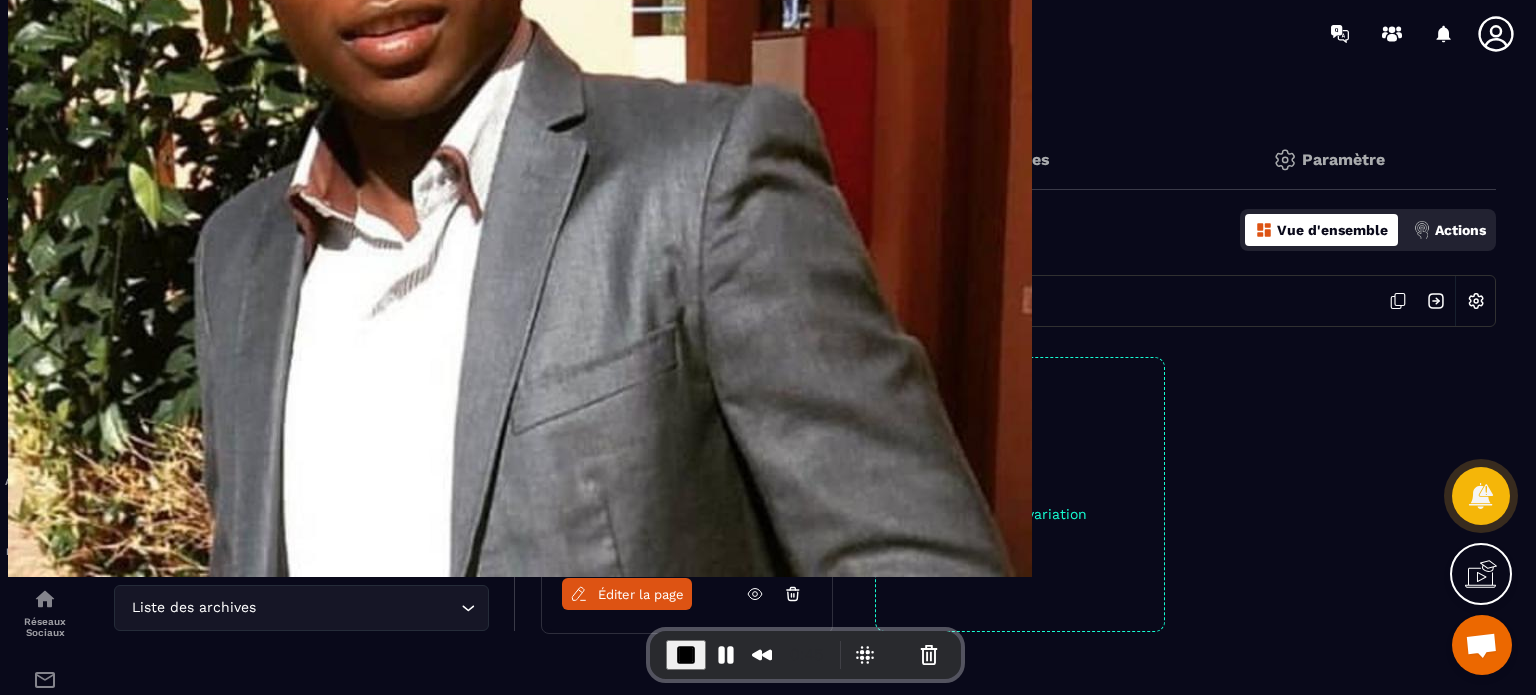 scroll, scrollTop: 32, scrollLeft: 0, axis: vertical 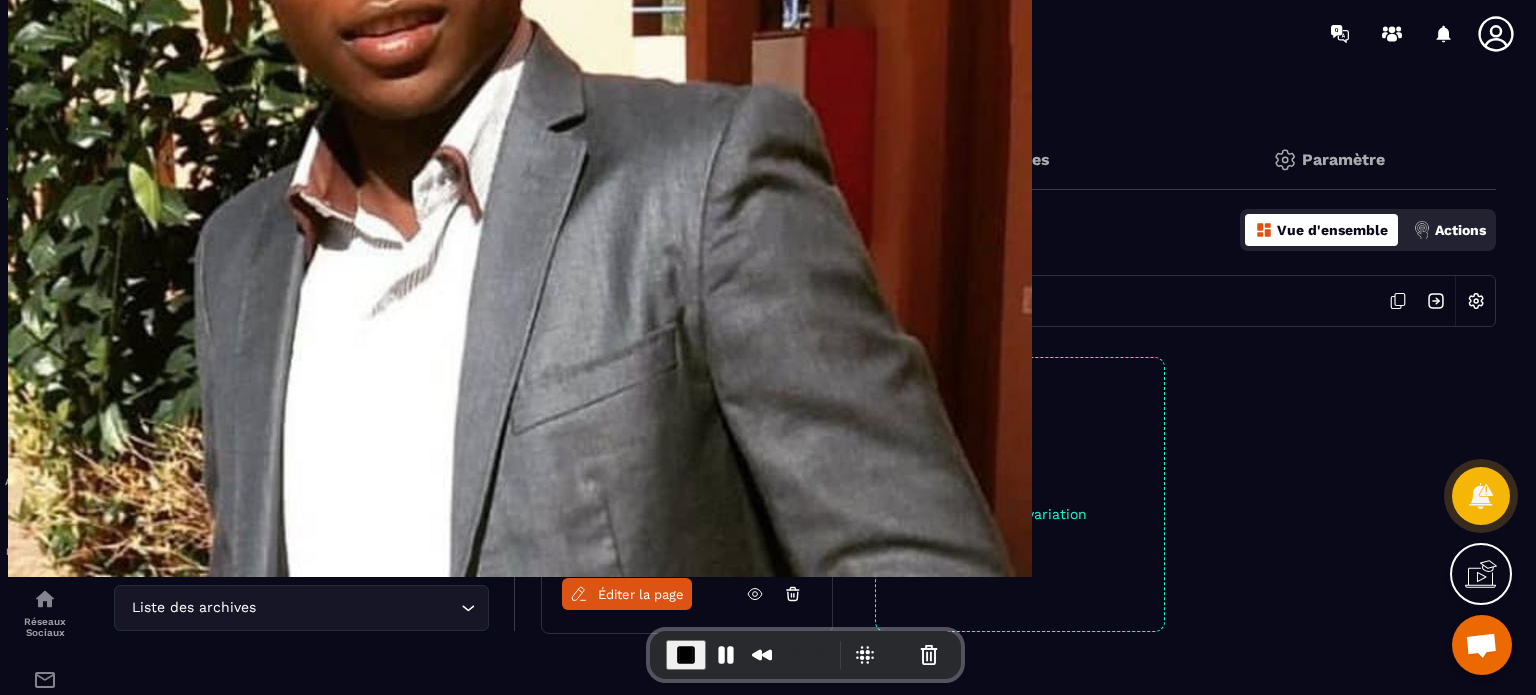 click on "Ajouter une étape" at bounding box center [312, 544] 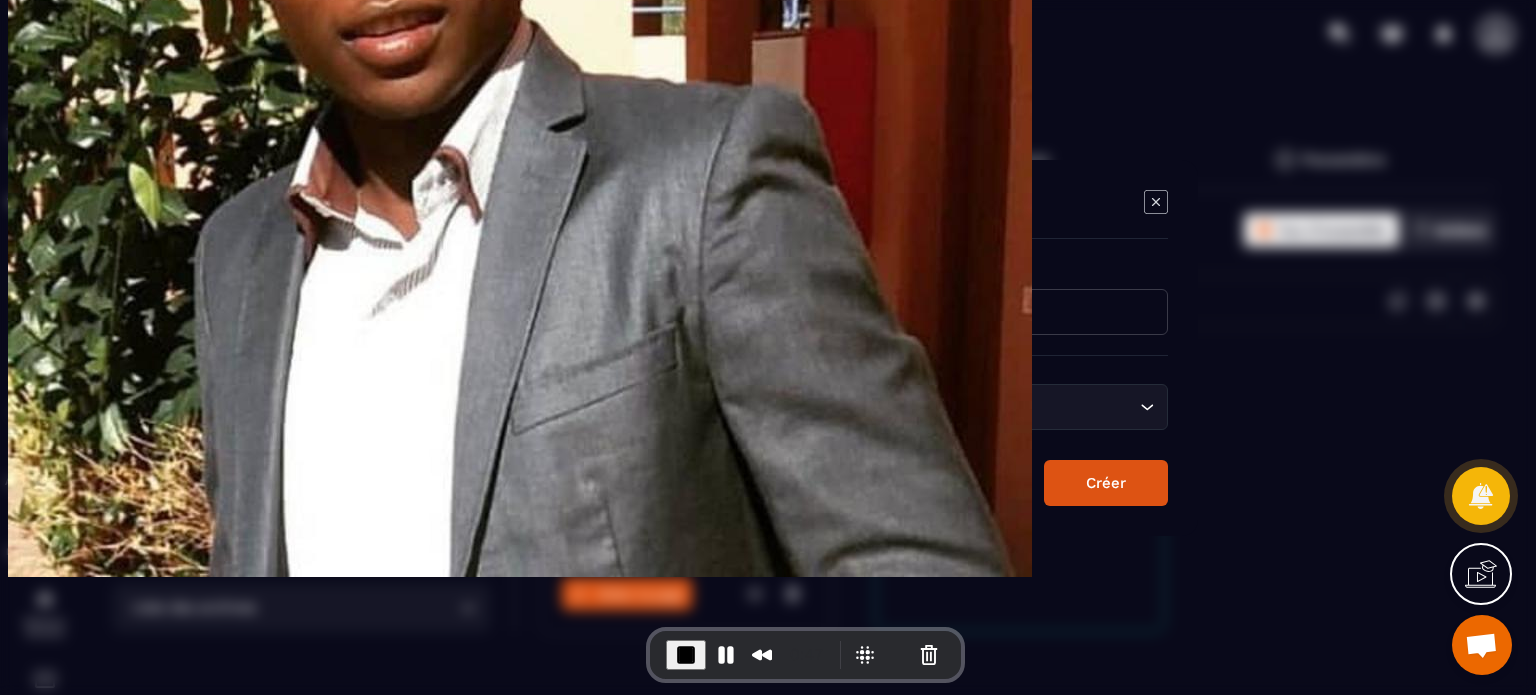 click at bounding box center (868, 312) 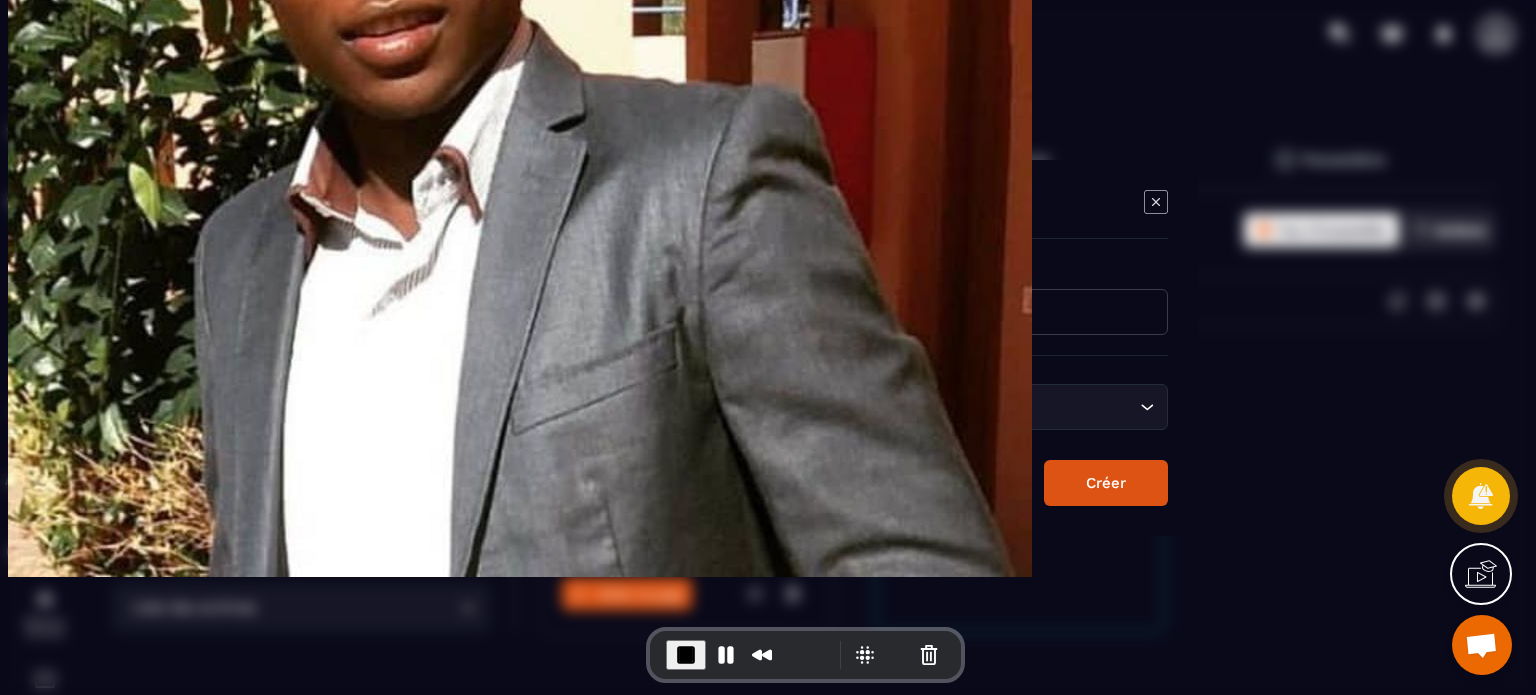 type on "**********" 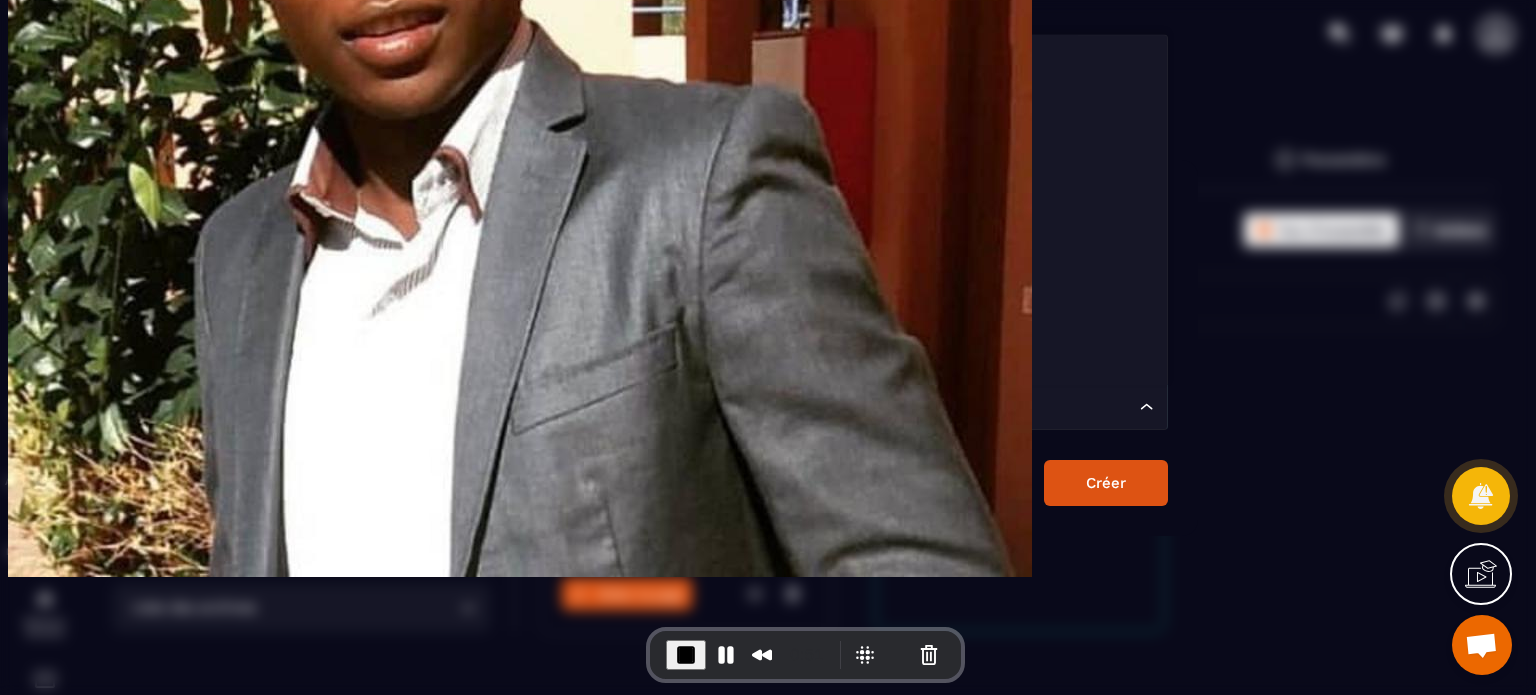 click on "Planification de rendez-vous" at bounding box center [858, 407] 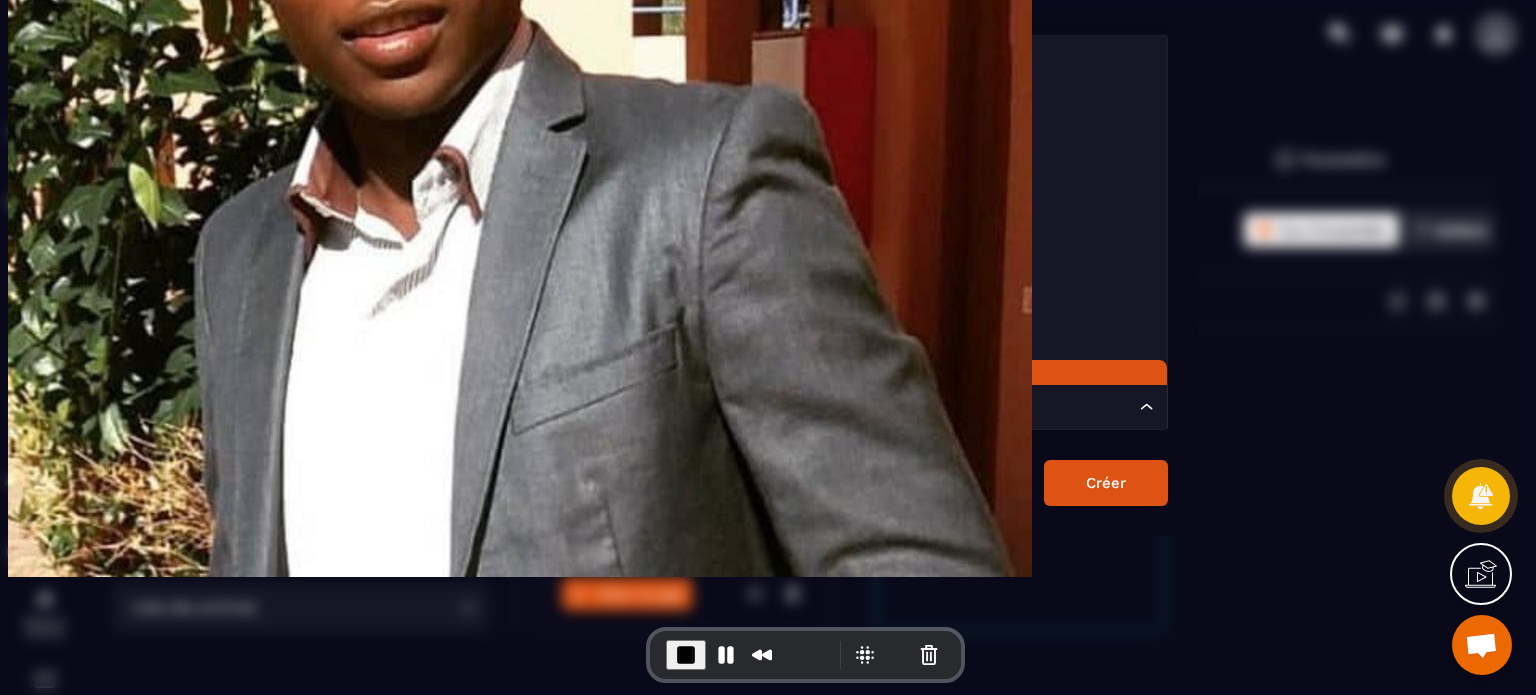 scroll, scrollTop: 15, scrollLeft: 0, axis: vertical 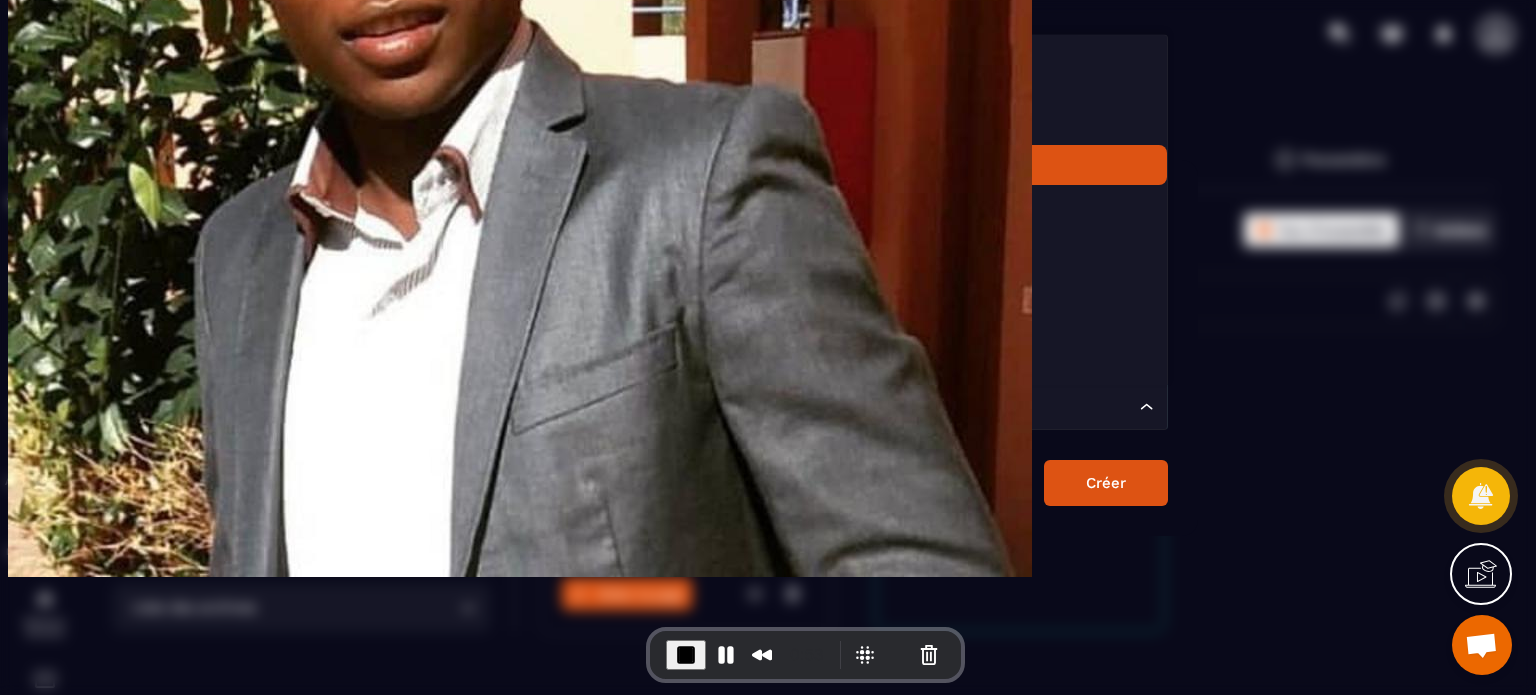 click on "Page de paiement" 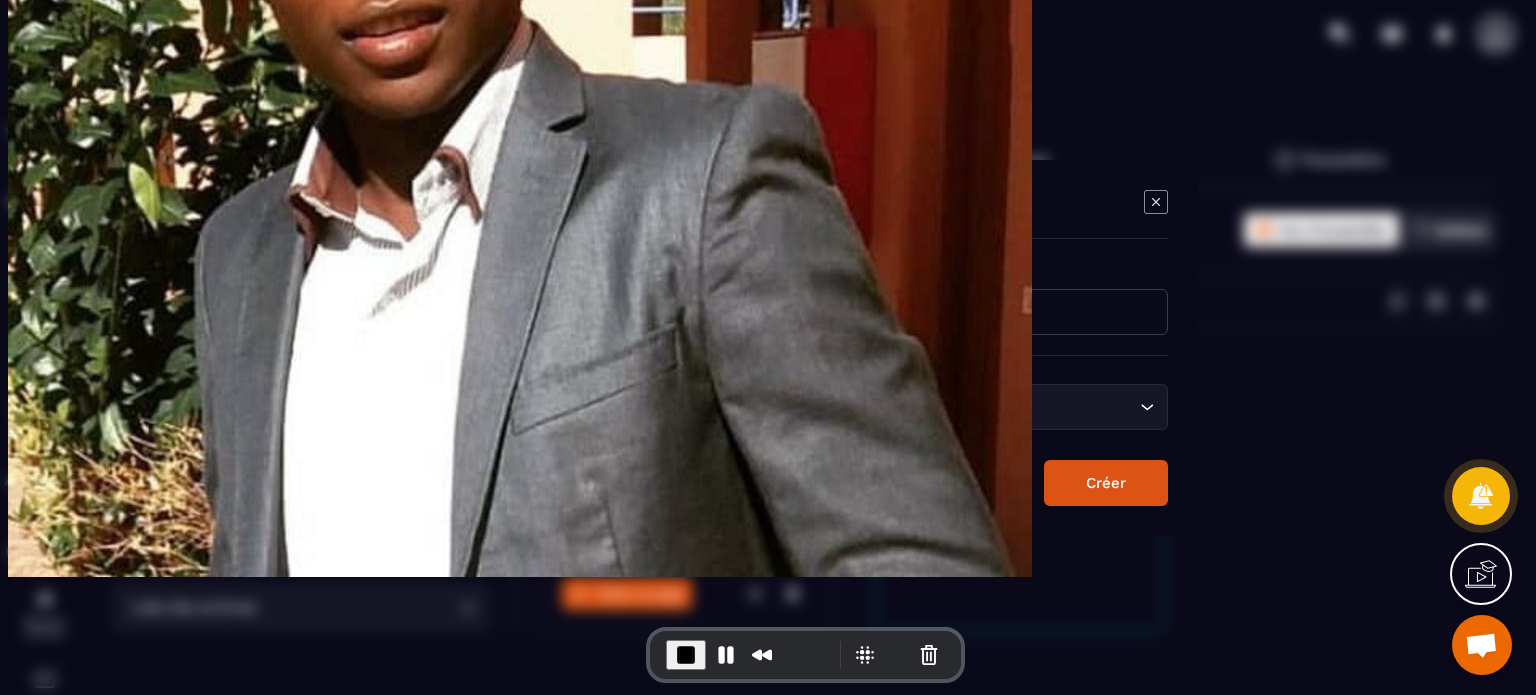 click on "Créer" at bounding box center (1106, 483) 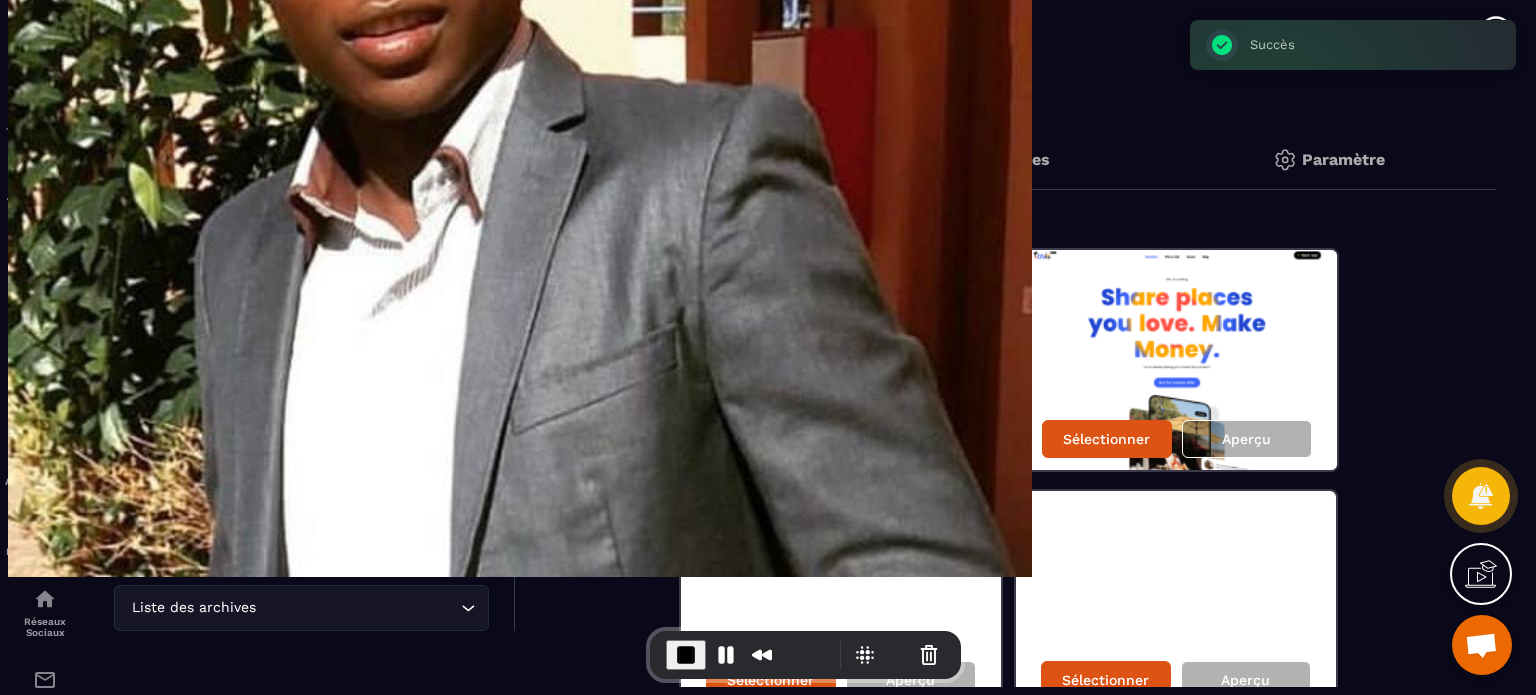 scroll, scrollTop: 138, scrollLeft: 0, axis: vertical 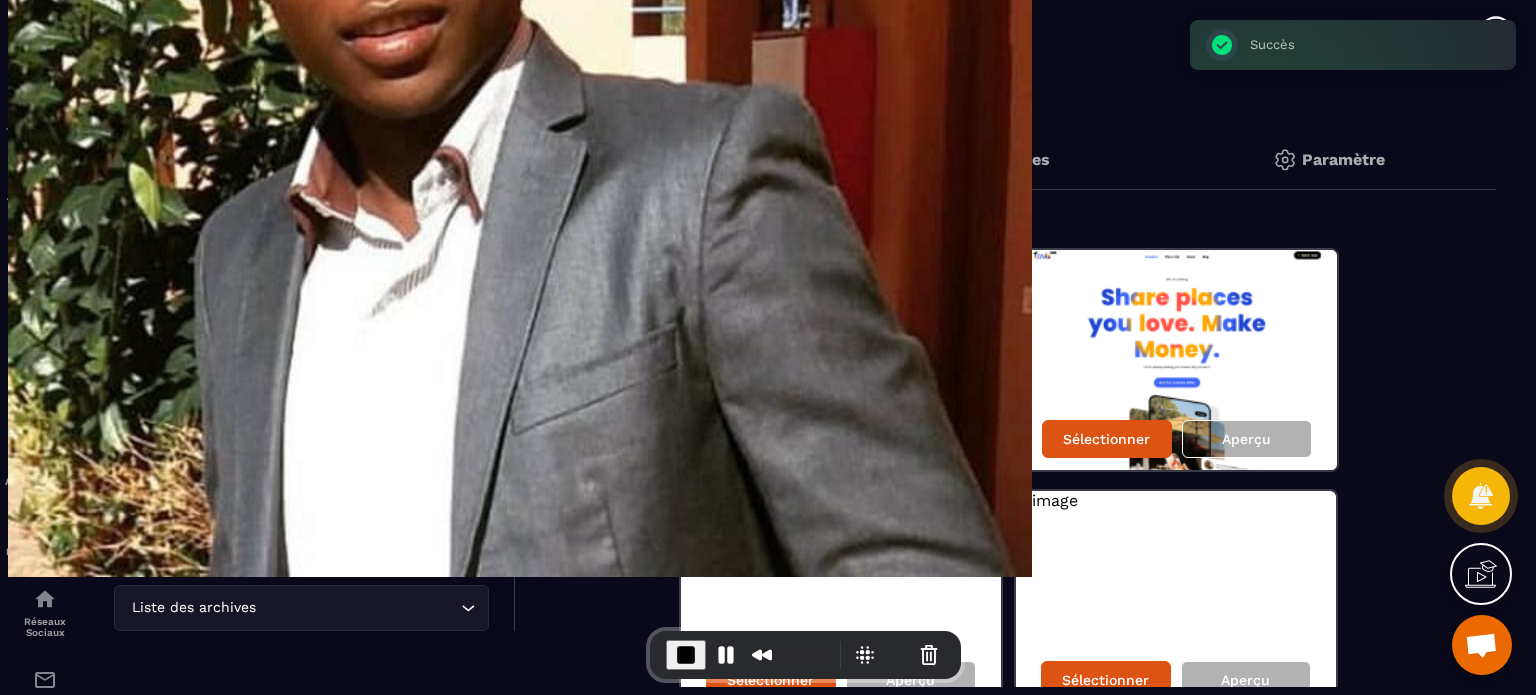 click on "Ajouter une étape" at bounding box center (312, 544) 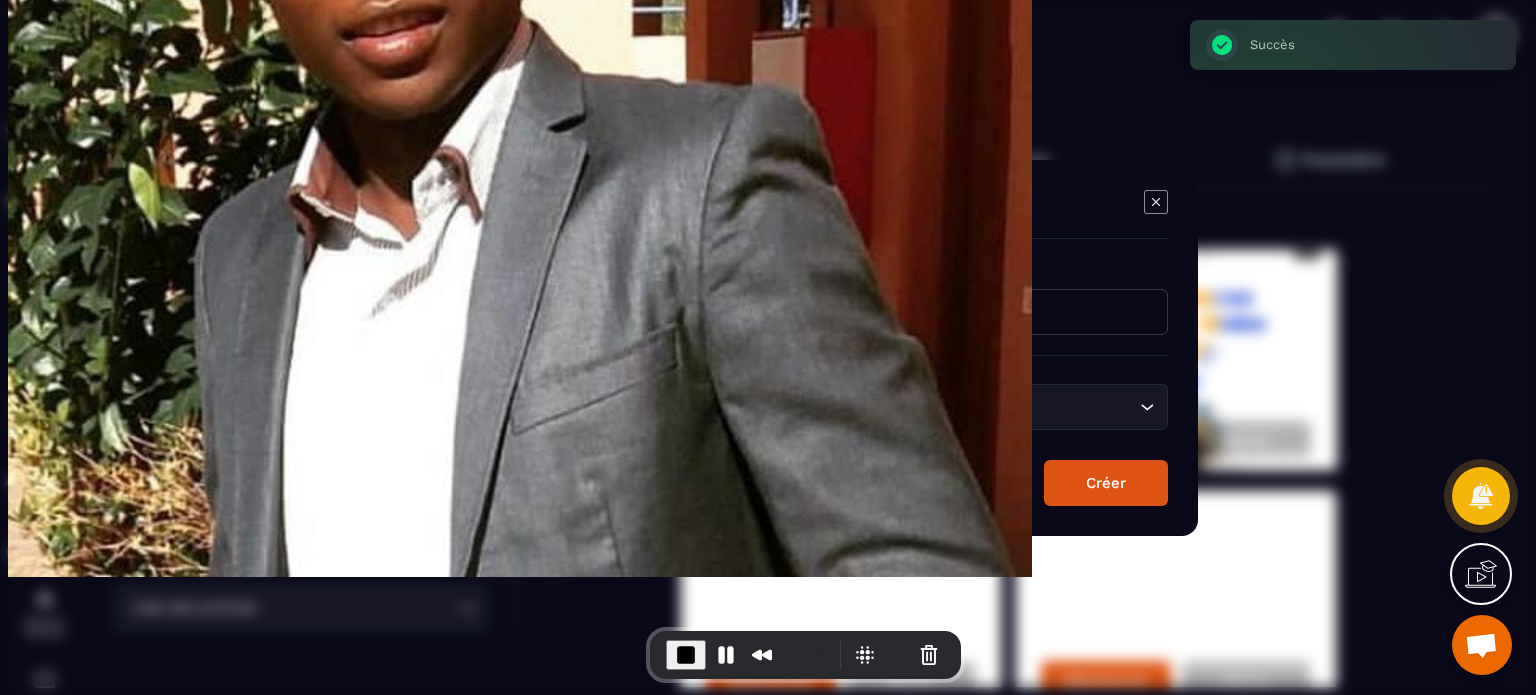 click at bounding box center [868, 312] 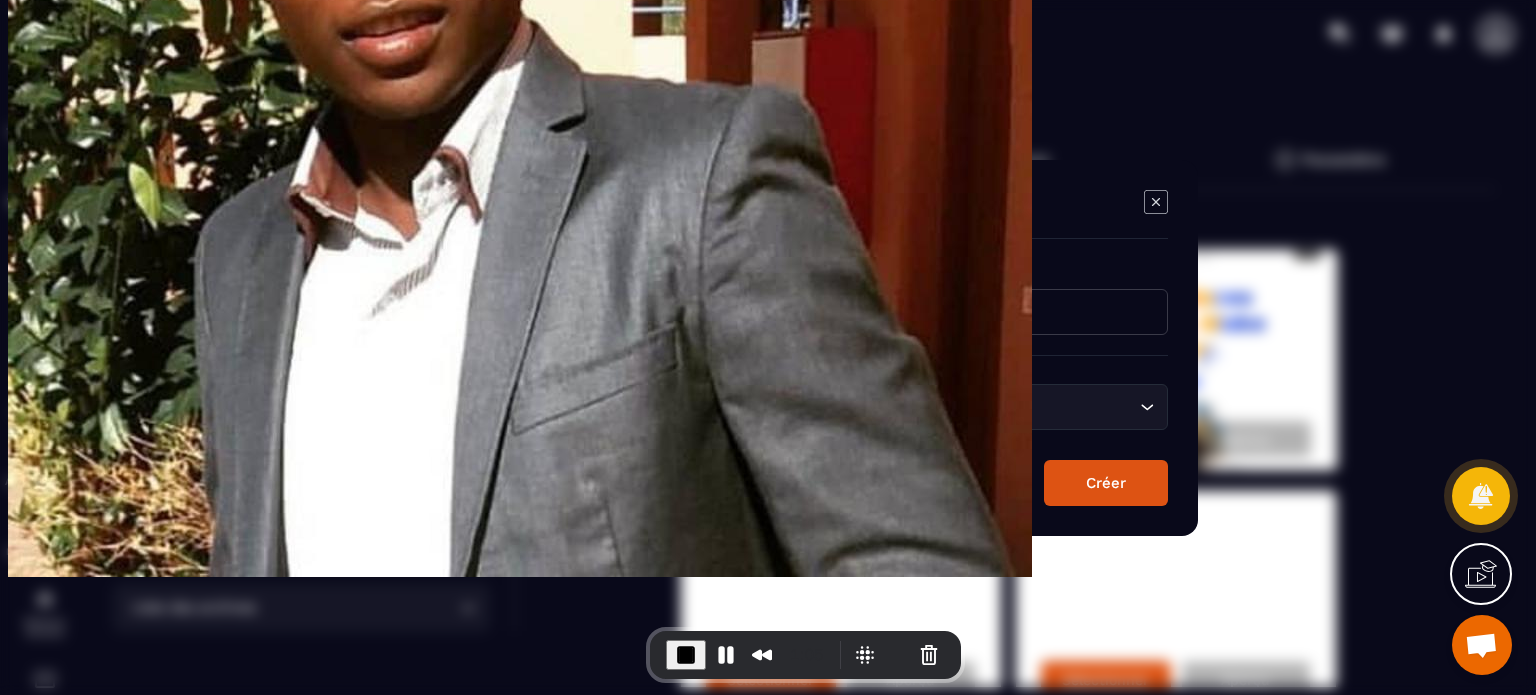 type on "**********" 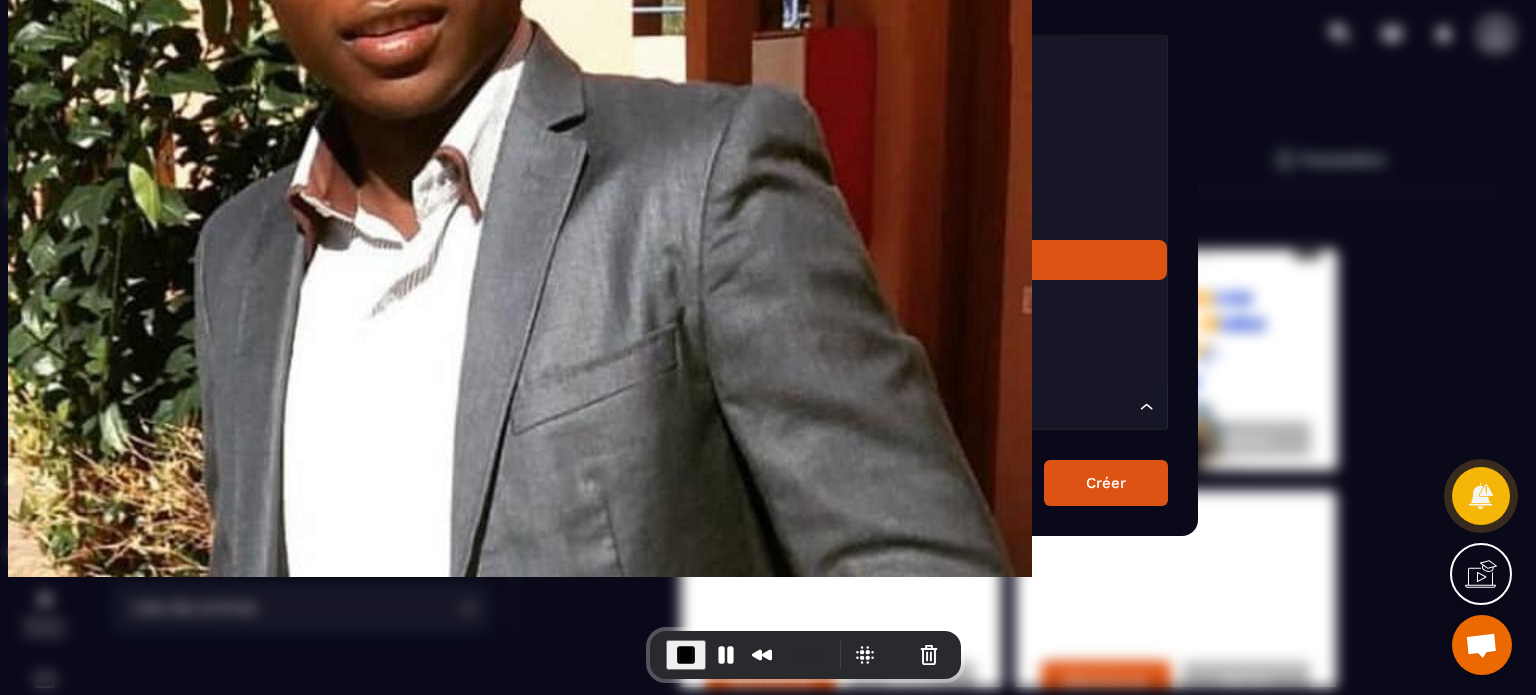 click on "Page de vente" 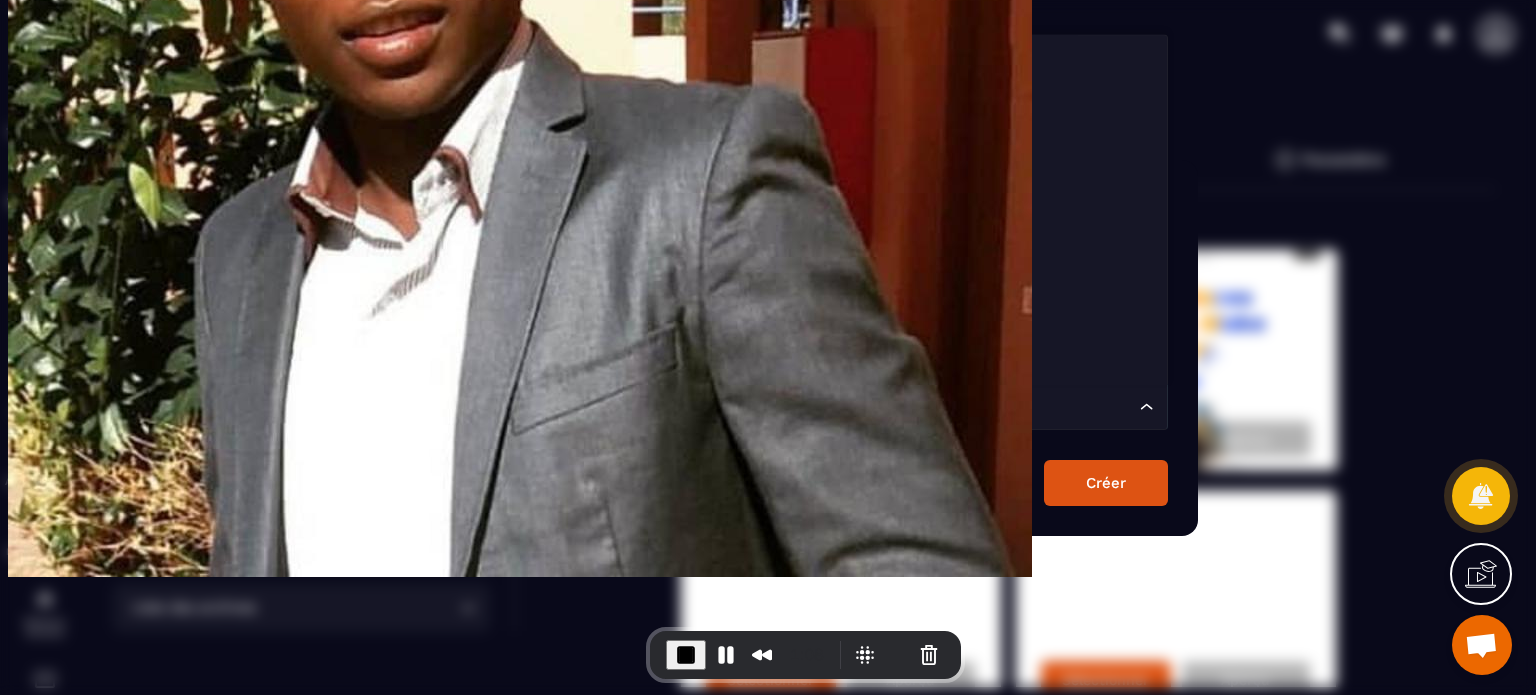 click on "Page de vente" at bounding box center (858, 407) 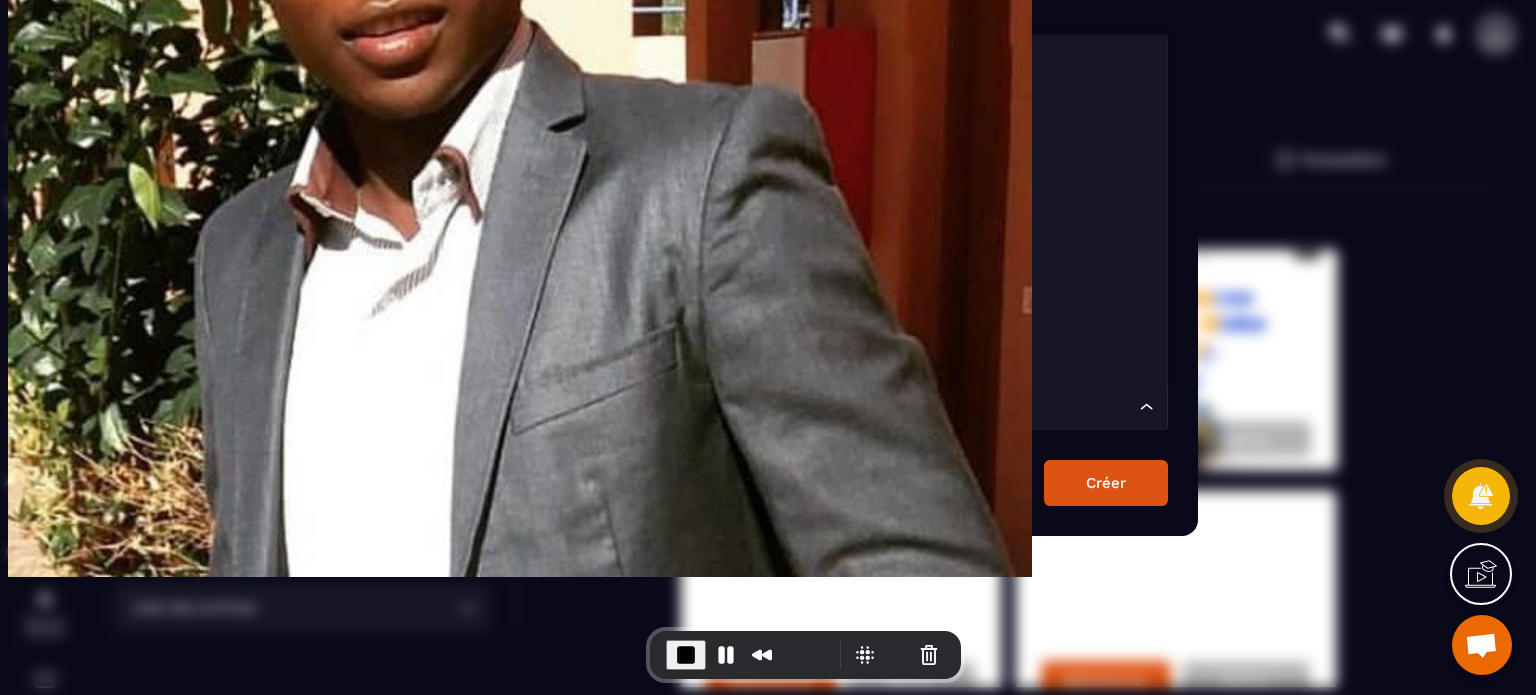 scroll, scrollTop: 15, scrollLeft: 0, axis: vertical 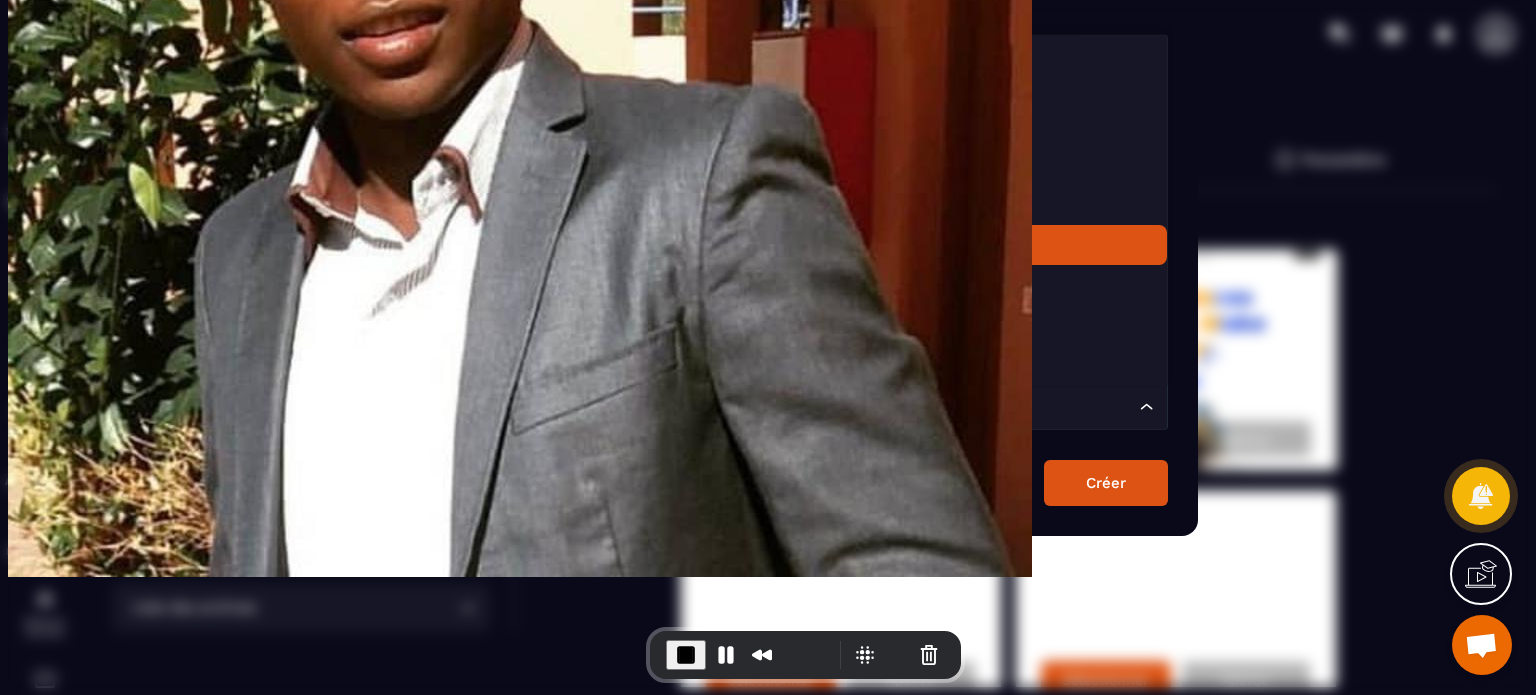 click on "Remerciement d'achat" 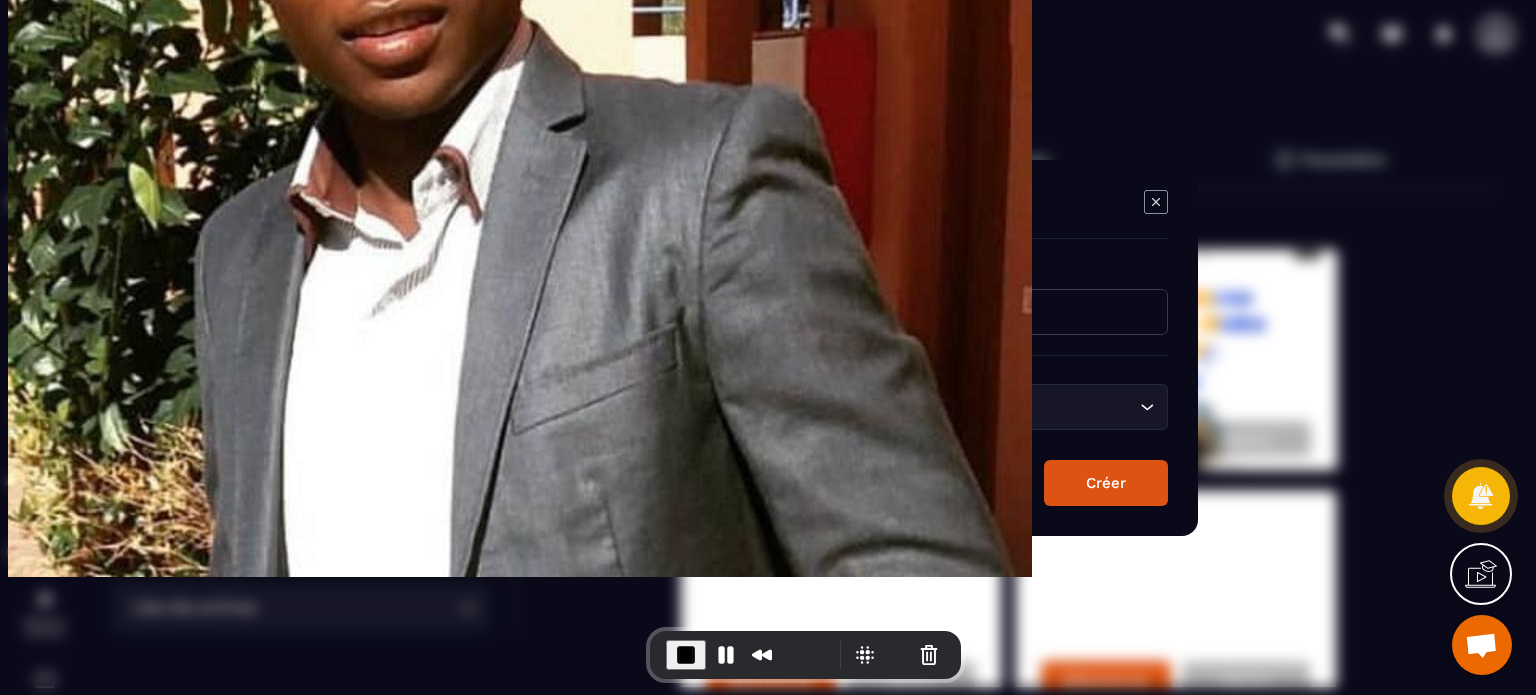 click on "Créer" at bounding box center [1106, 483] 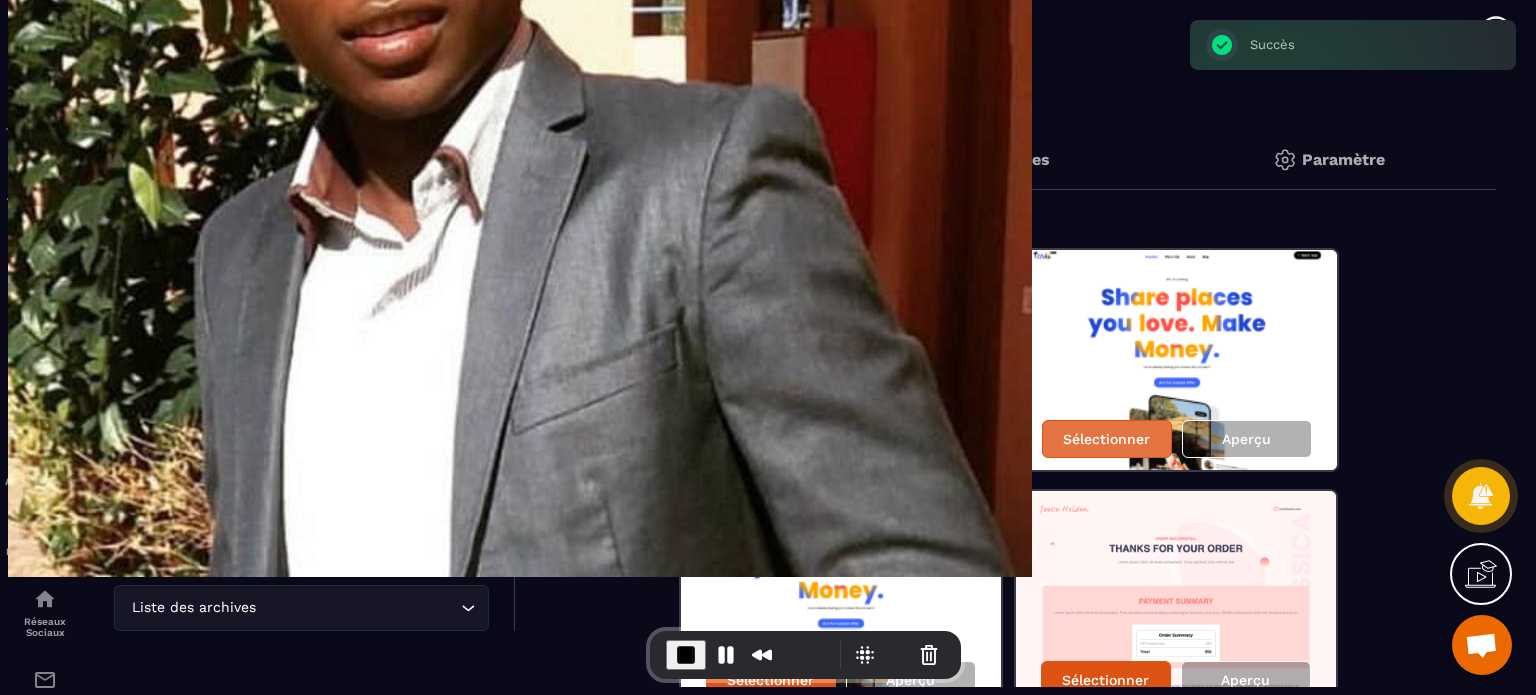 click on "Sélectionner" at bounding box center (1106, 439) 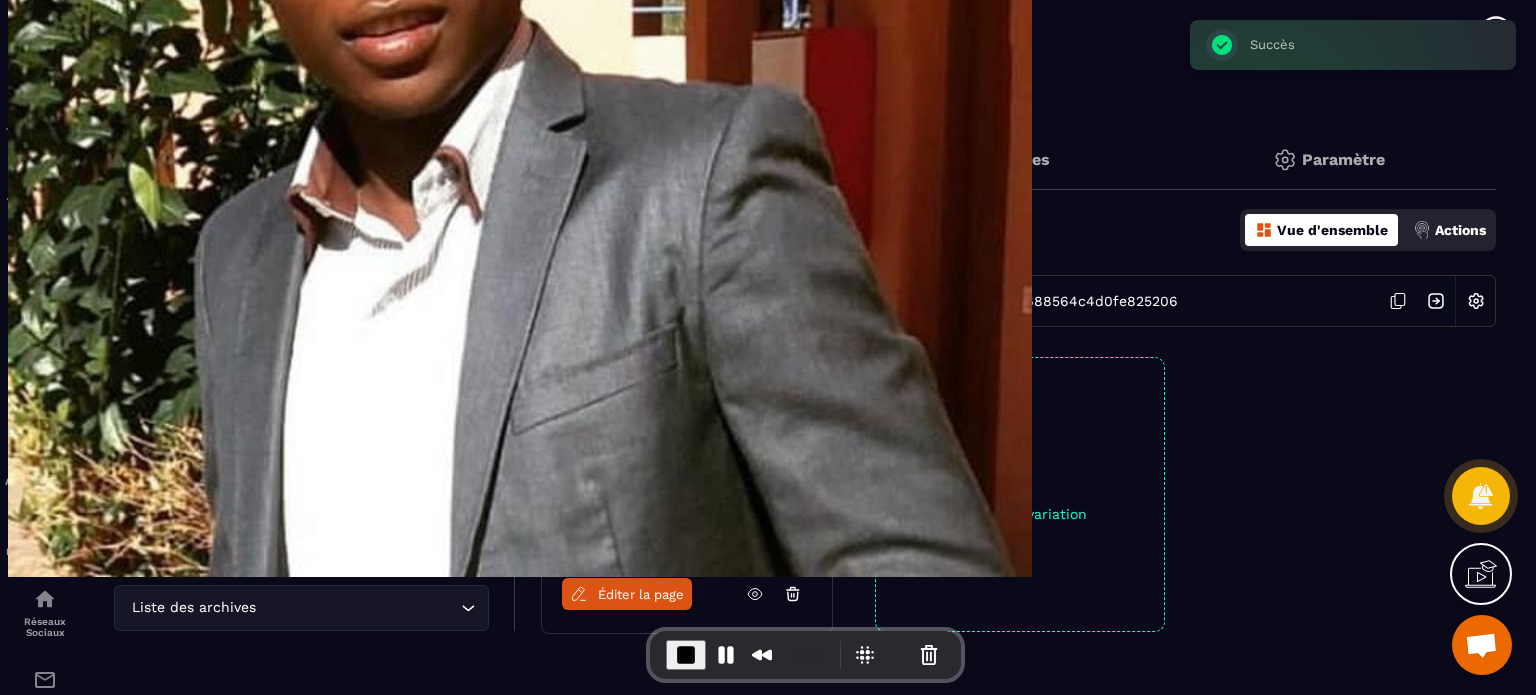 scroll, scrollTop: 244, scrollLeft: 0, axis: vertical 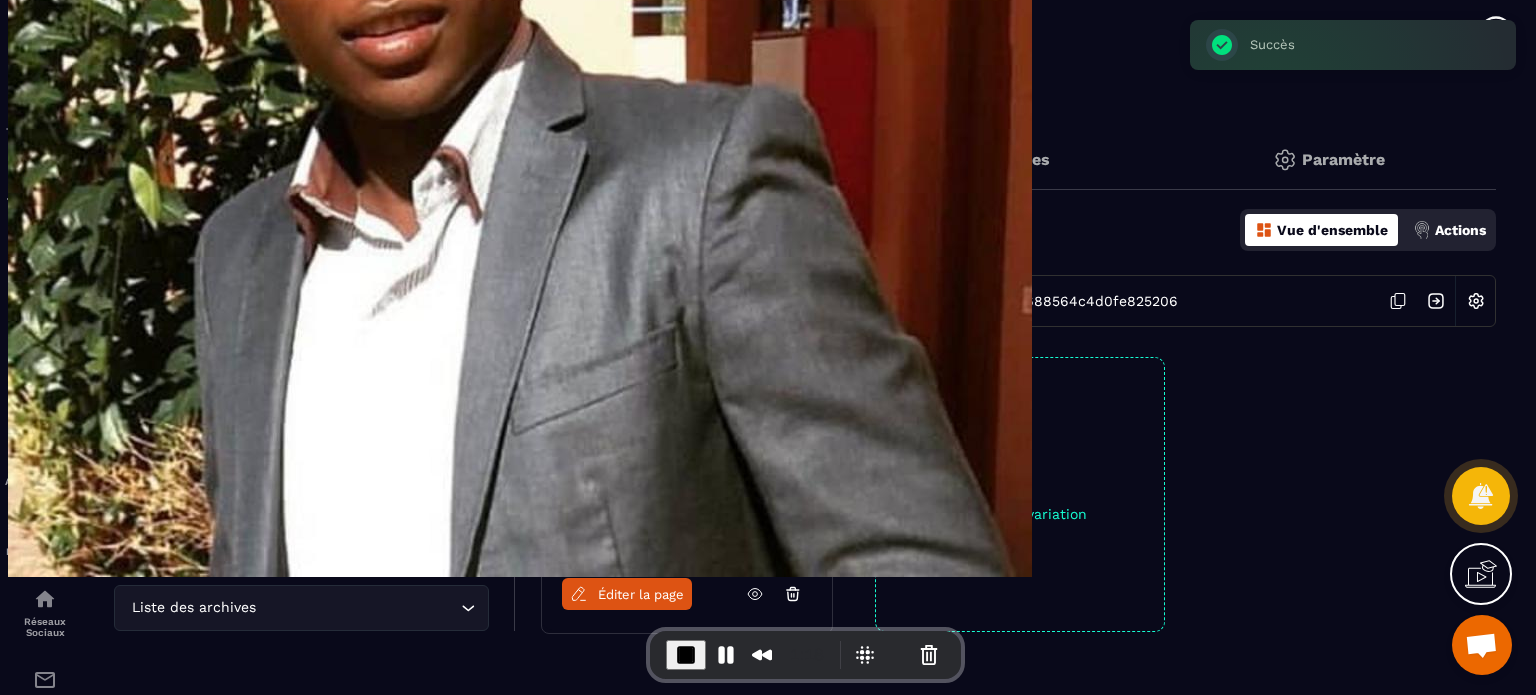 click on "page de paiement" at bounding box center [312, 330] 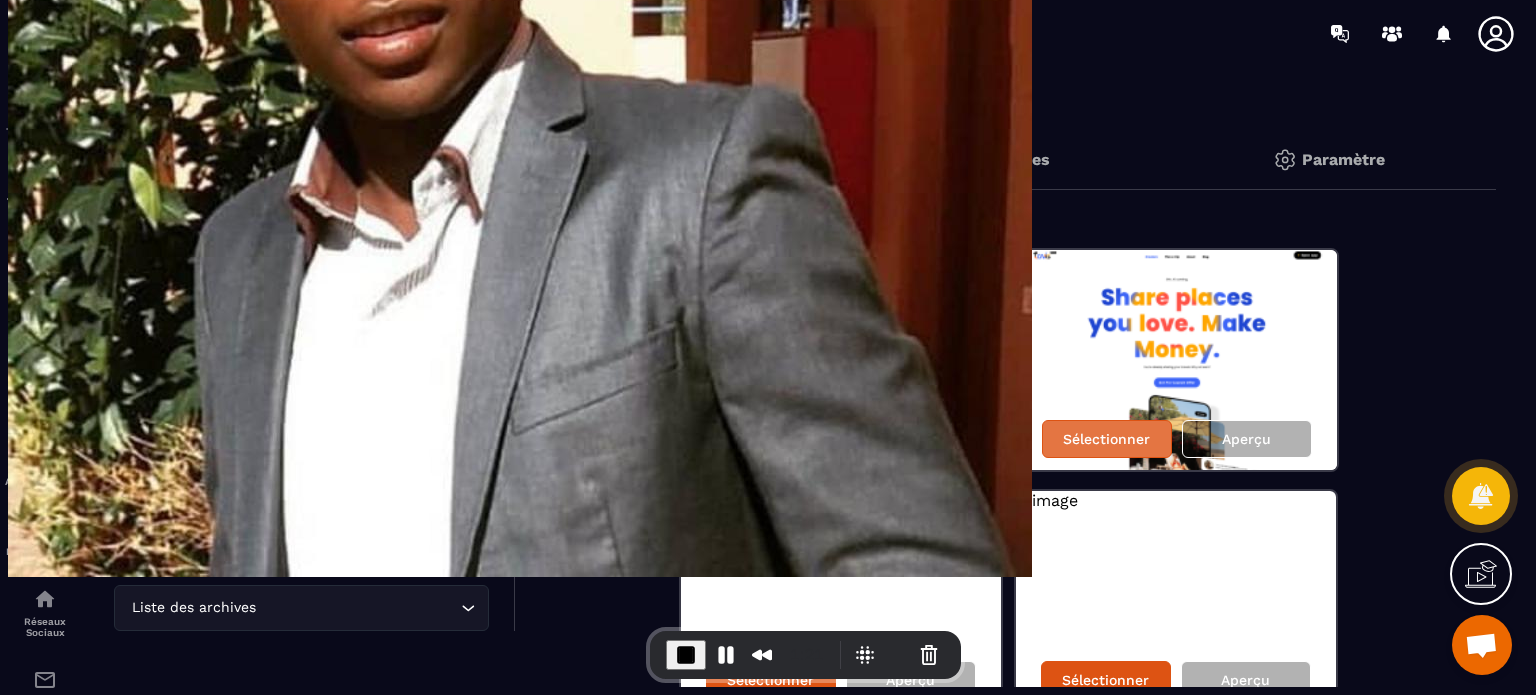 click on "Sélectionner" at bounding box center [1106, 439] 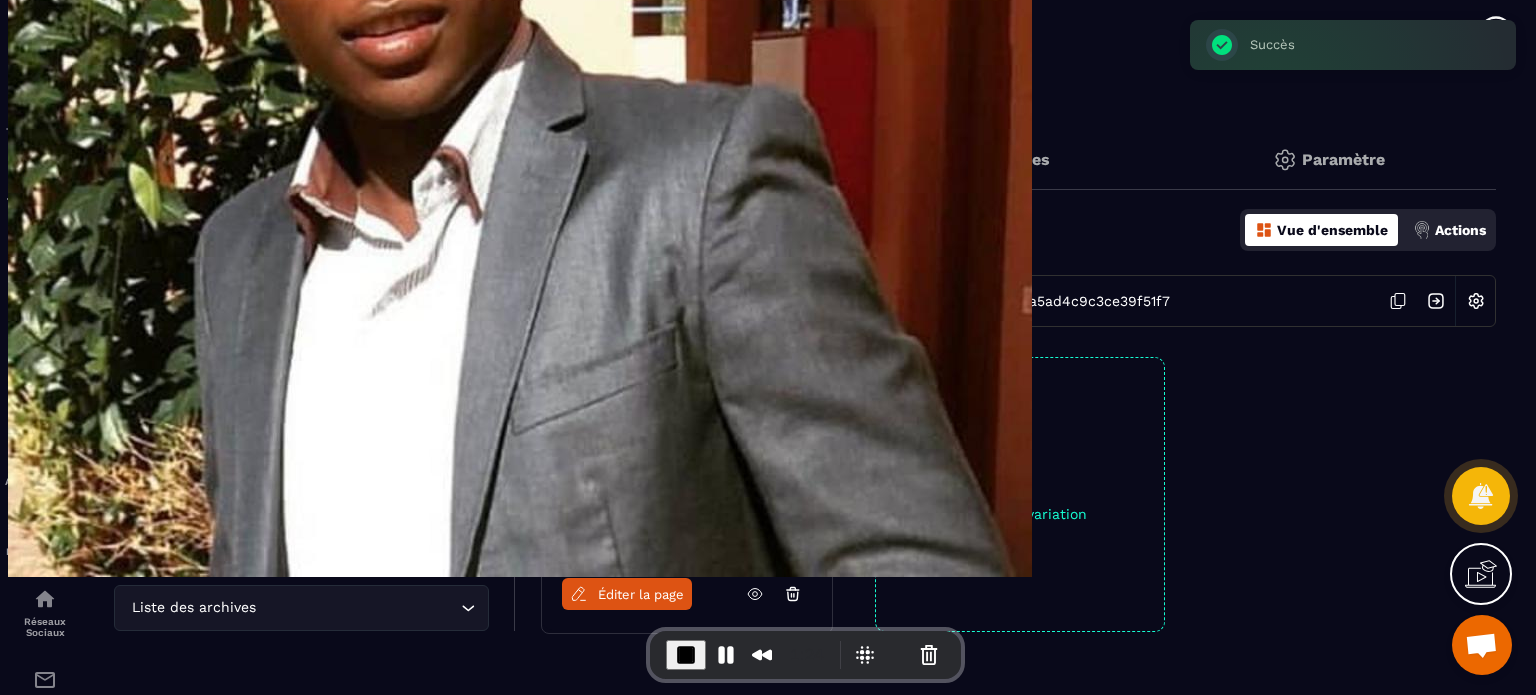 click at bounding box center (1476, 301) 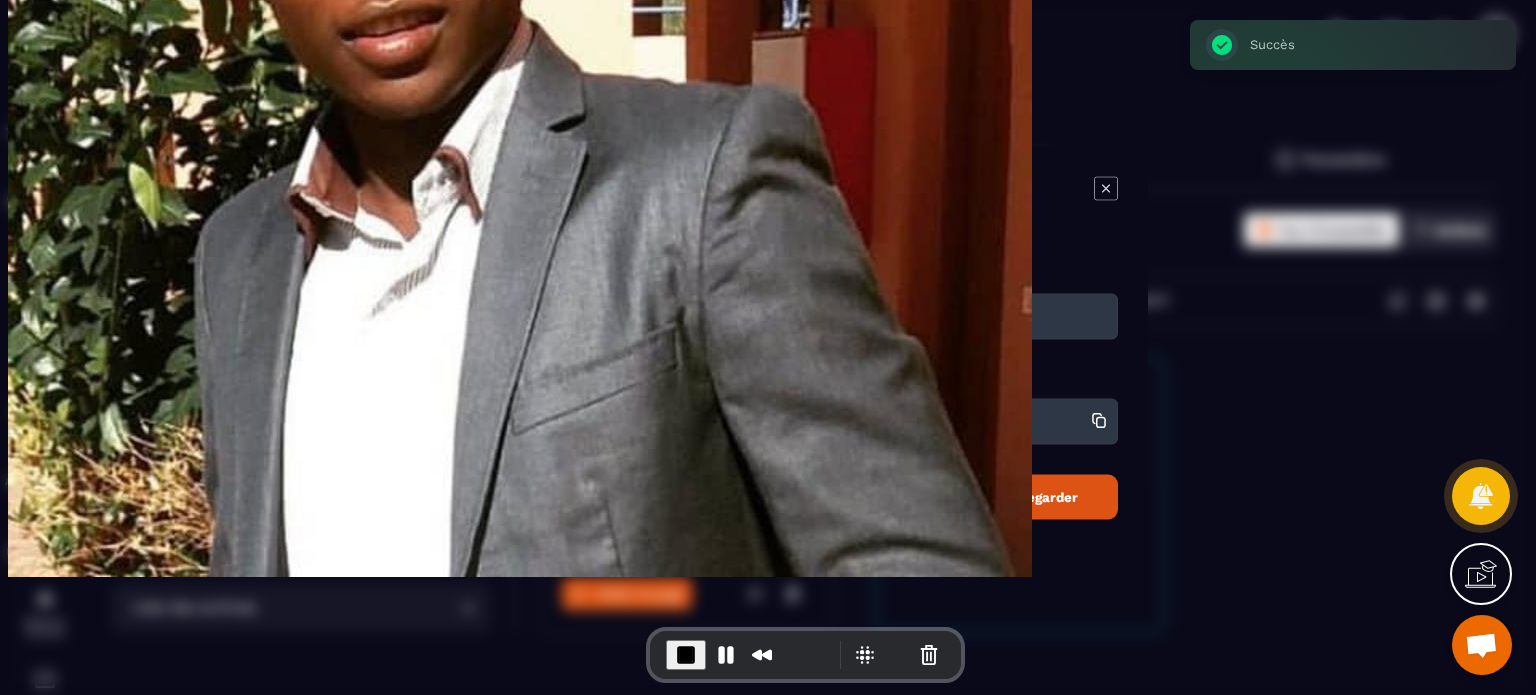 click 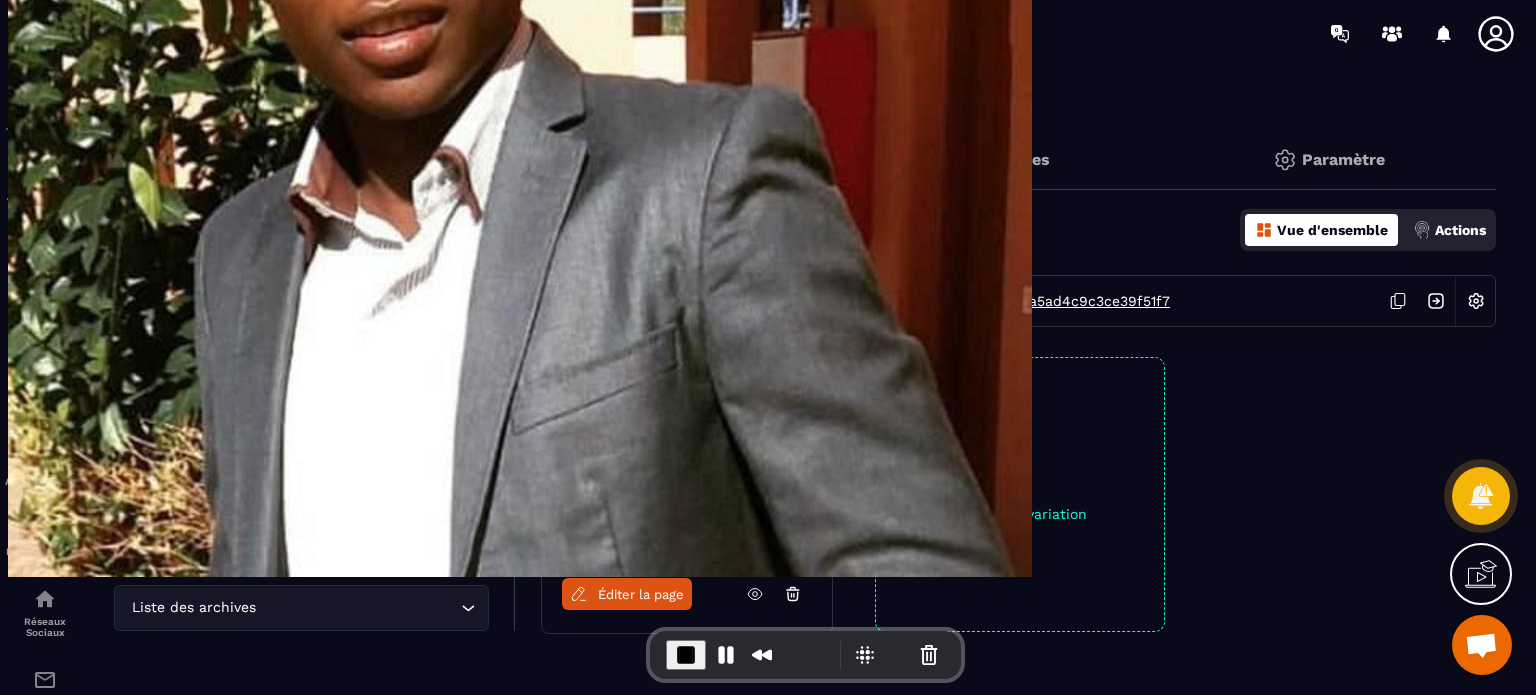 click on "https://yougc-academy.metaforma.io/bde66cad1b2499a5ad4c9c3ce39f51f7" at bounding box center (906, 301) 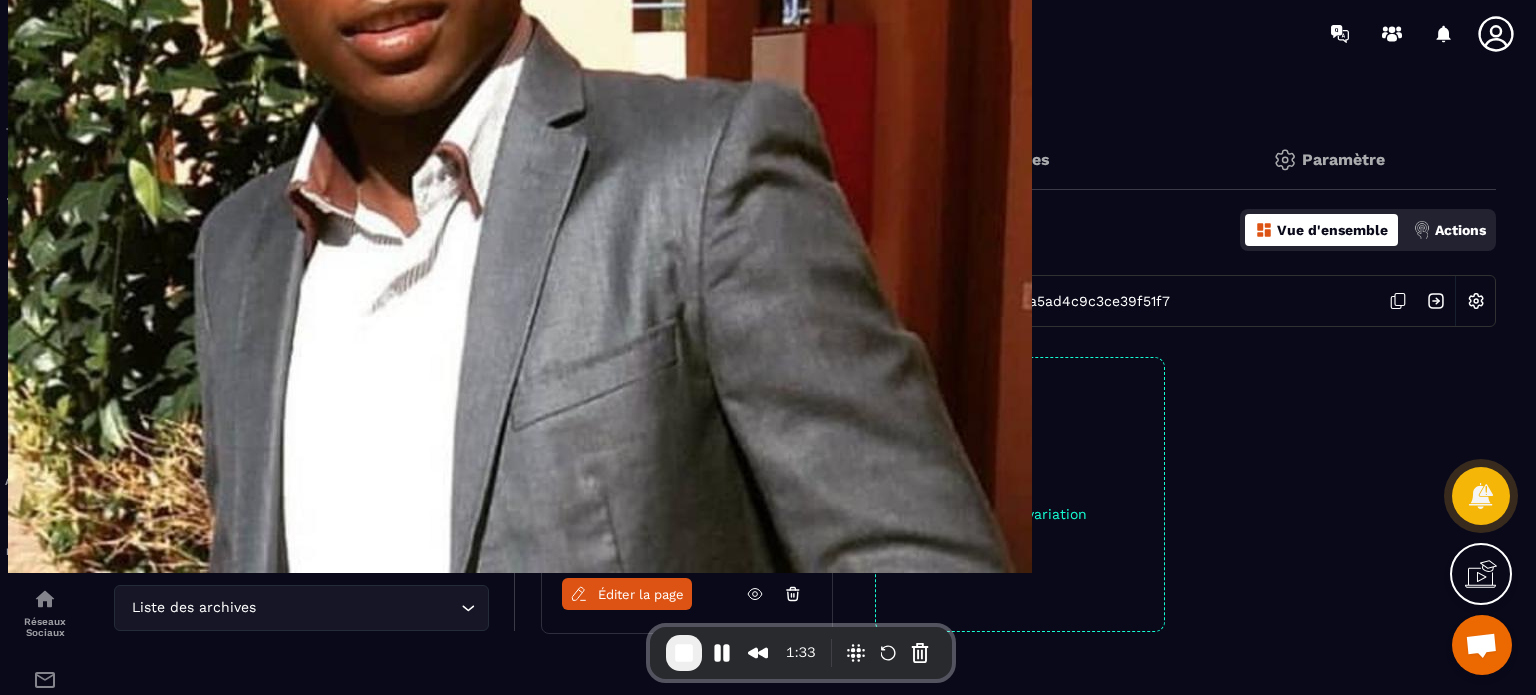 click at bounding box center (1476, 301) 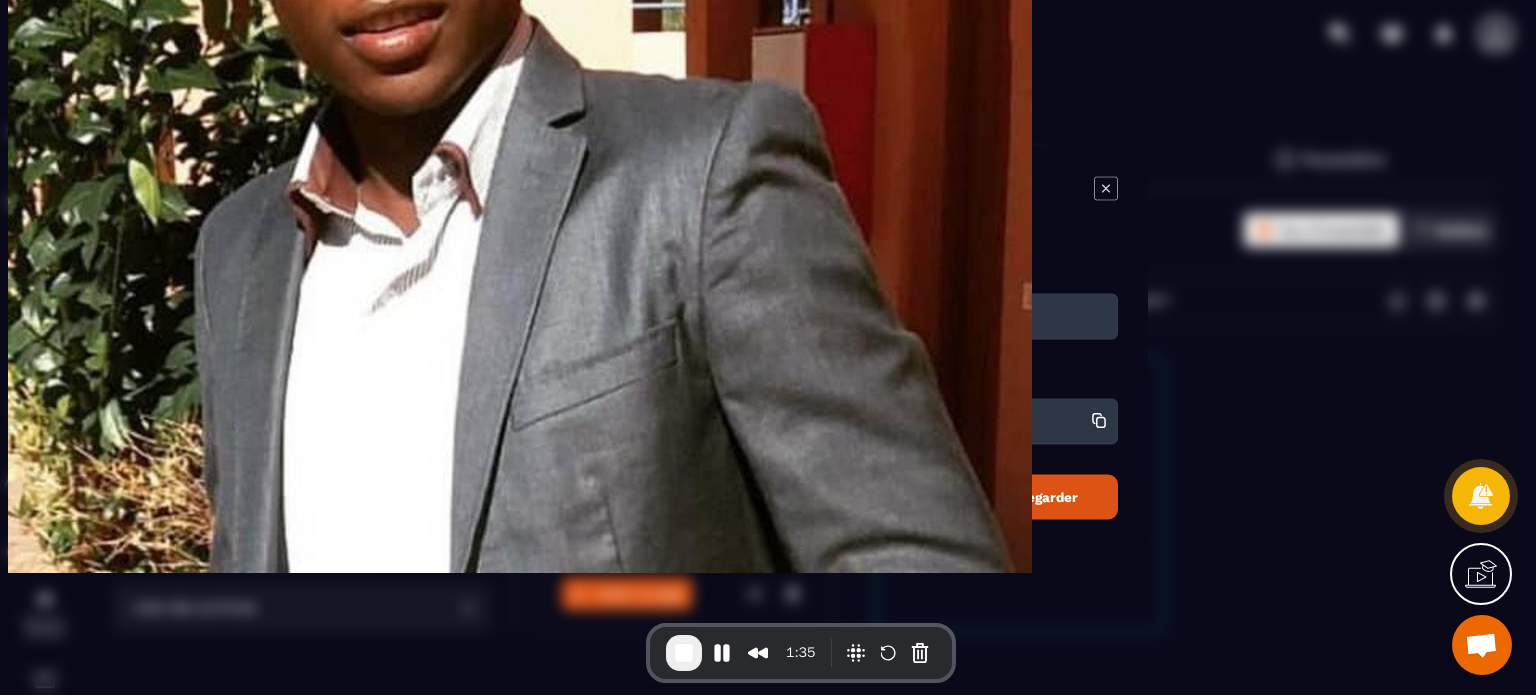 click on "**********" at bounding box center (819, 421) 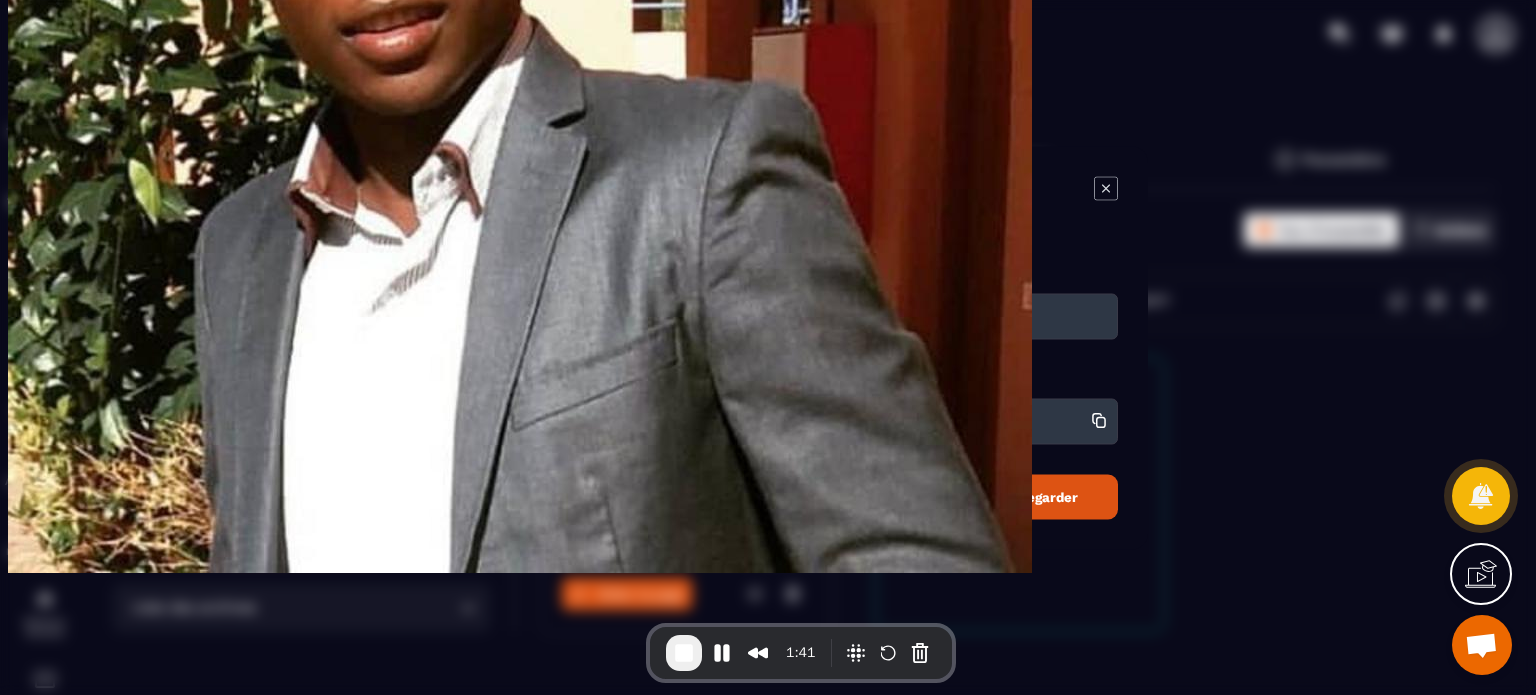 click on "Sauvegarder" at bounding box center [1036, 496] 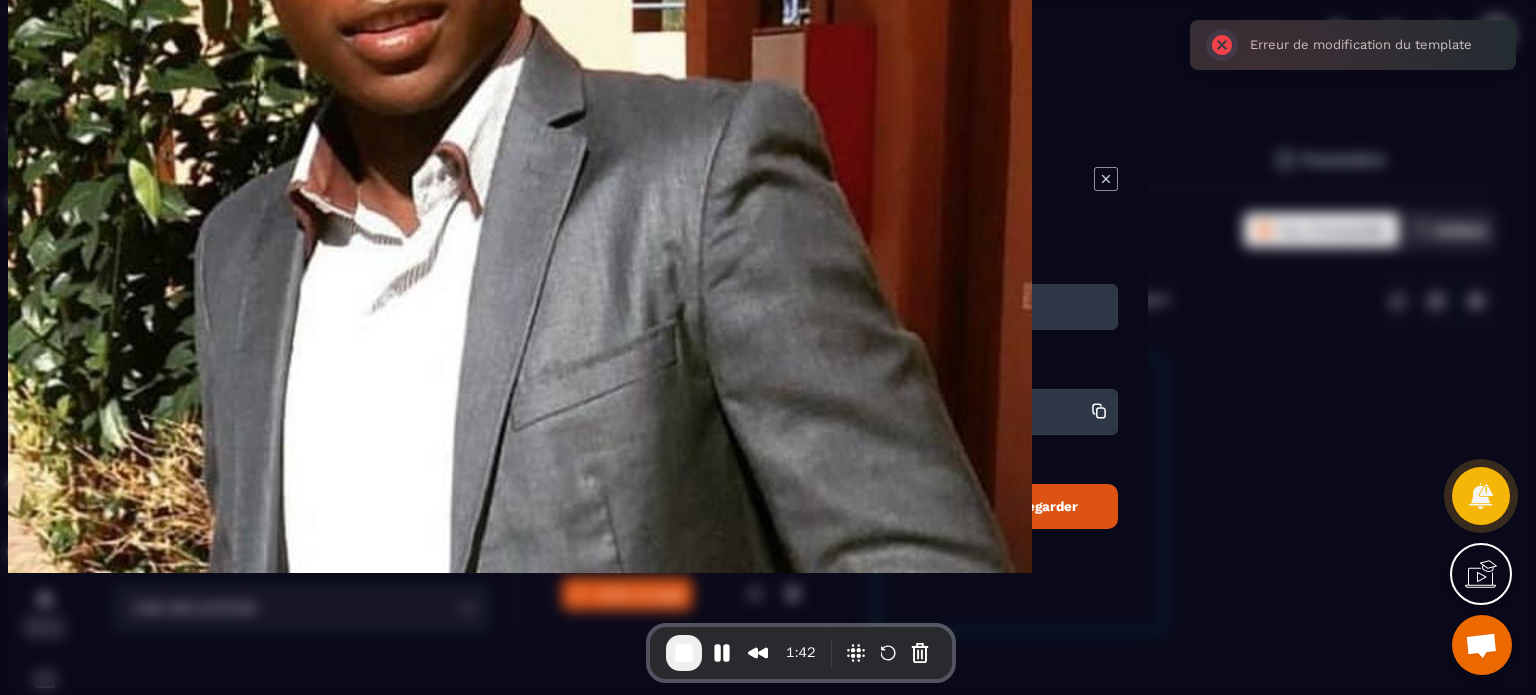 click on "**********" at bounding box center (819, 412) 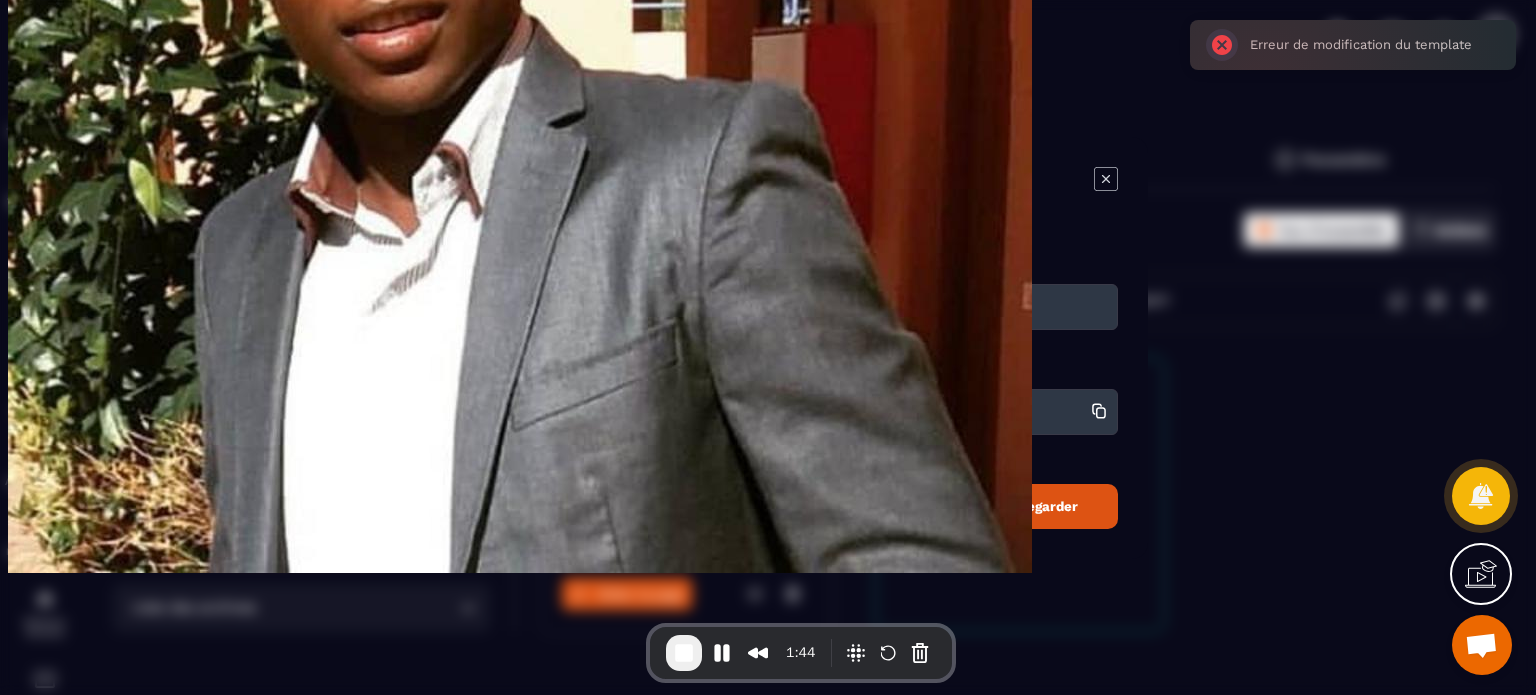 type on "**********" 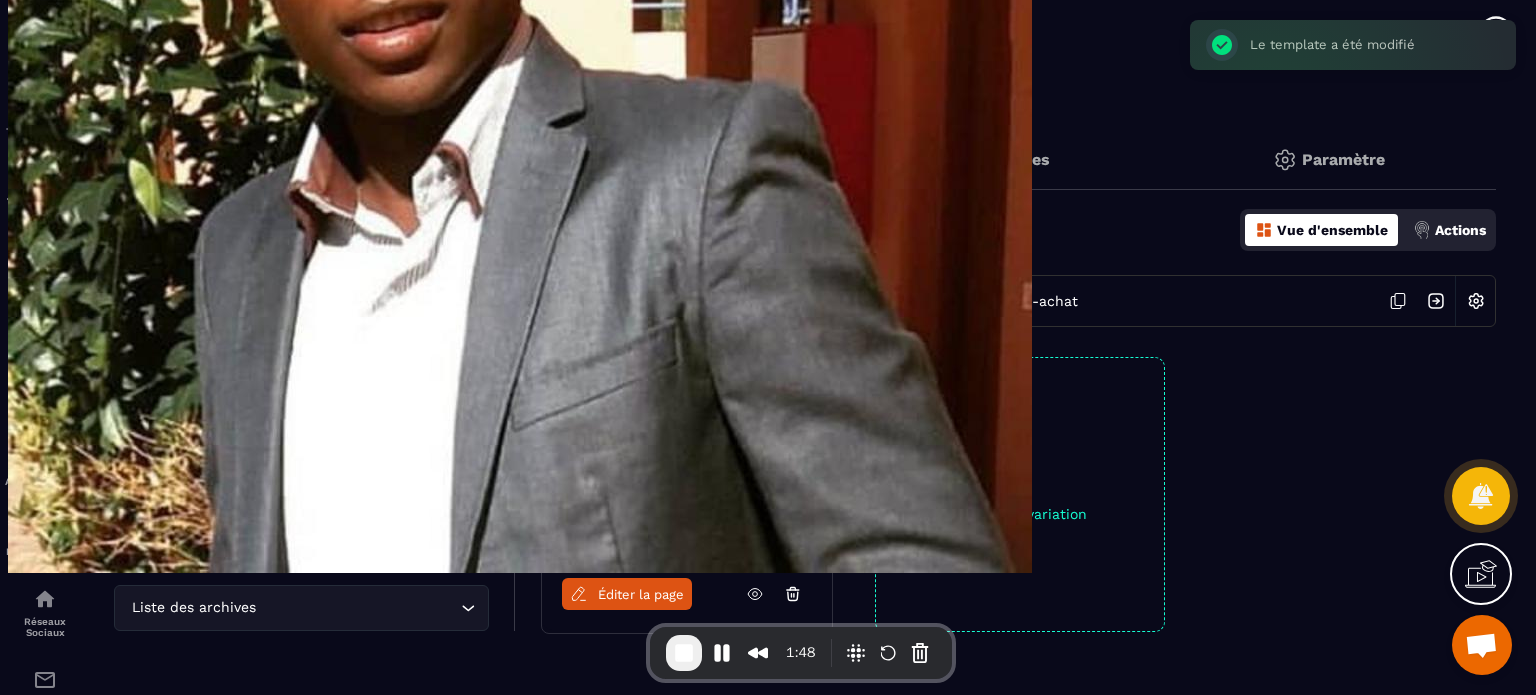 click on "Éditer la page" at bounding box center [641, 594] 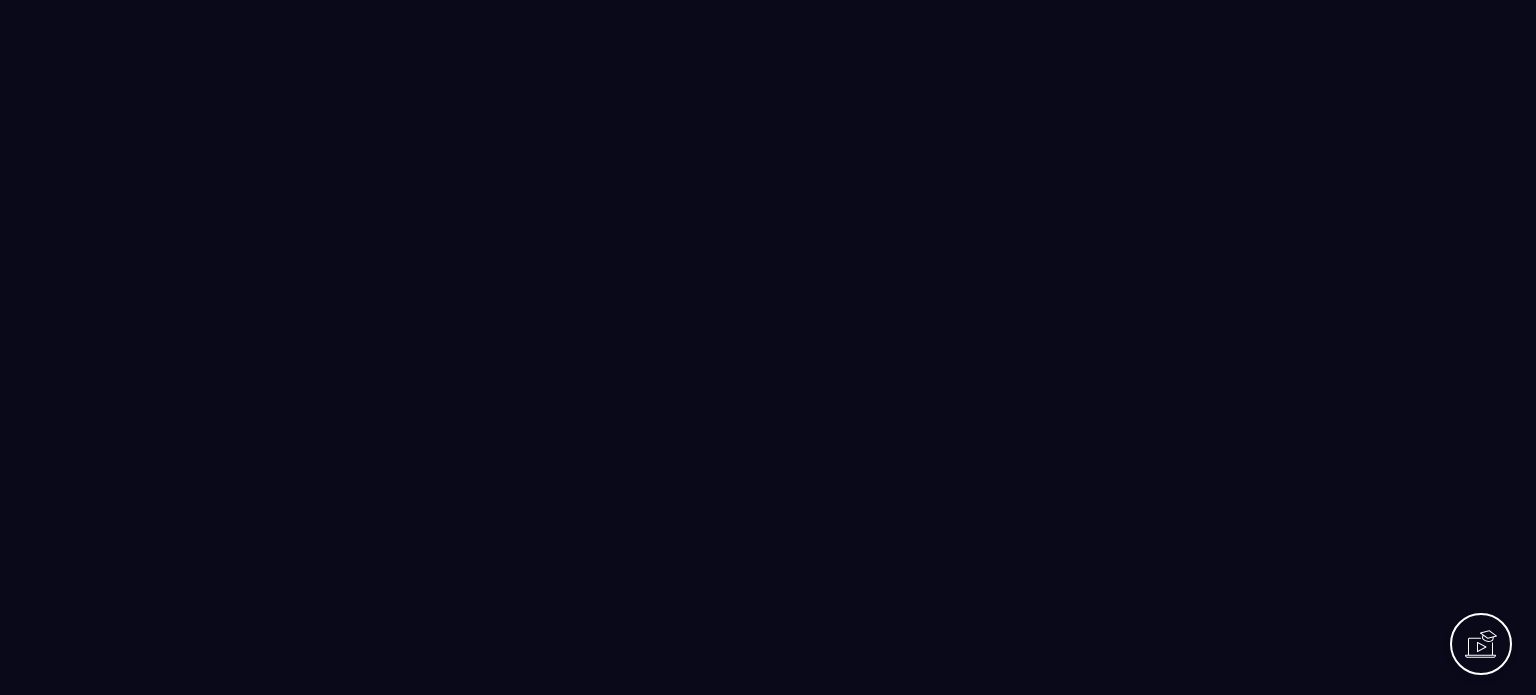 scroll, scrollTop: 0, scrollLeft: 0, axis: both 